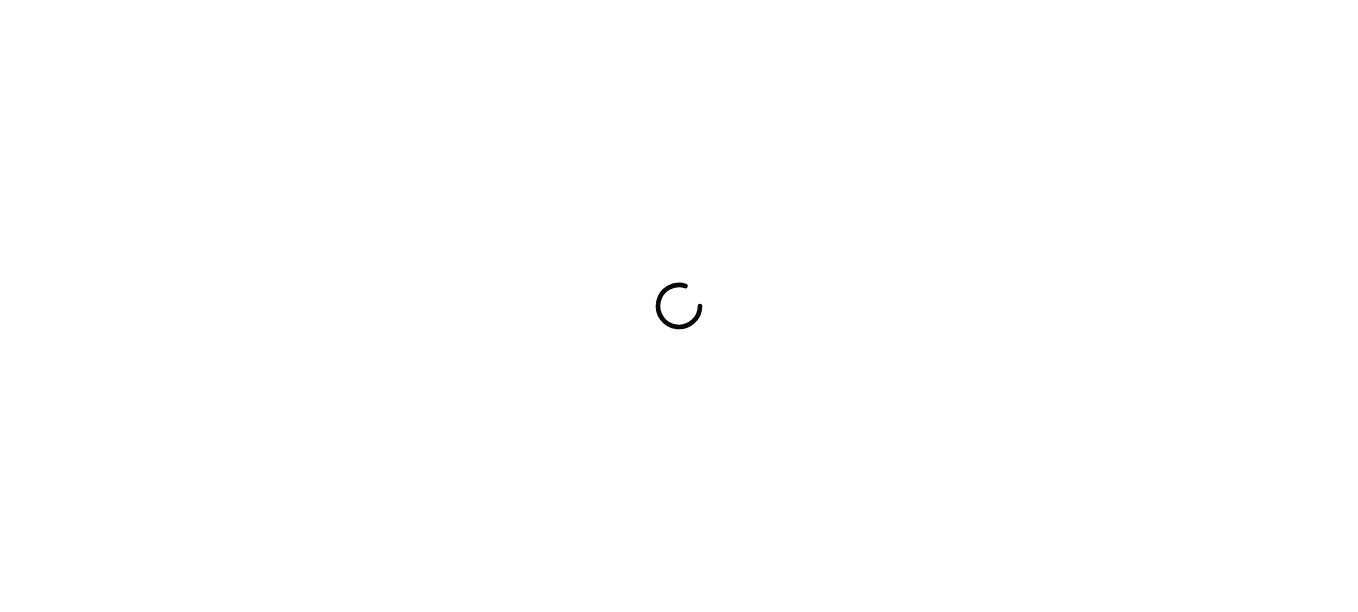 scroll, scrollTop: 0, scrollLeft: 0, axis: both 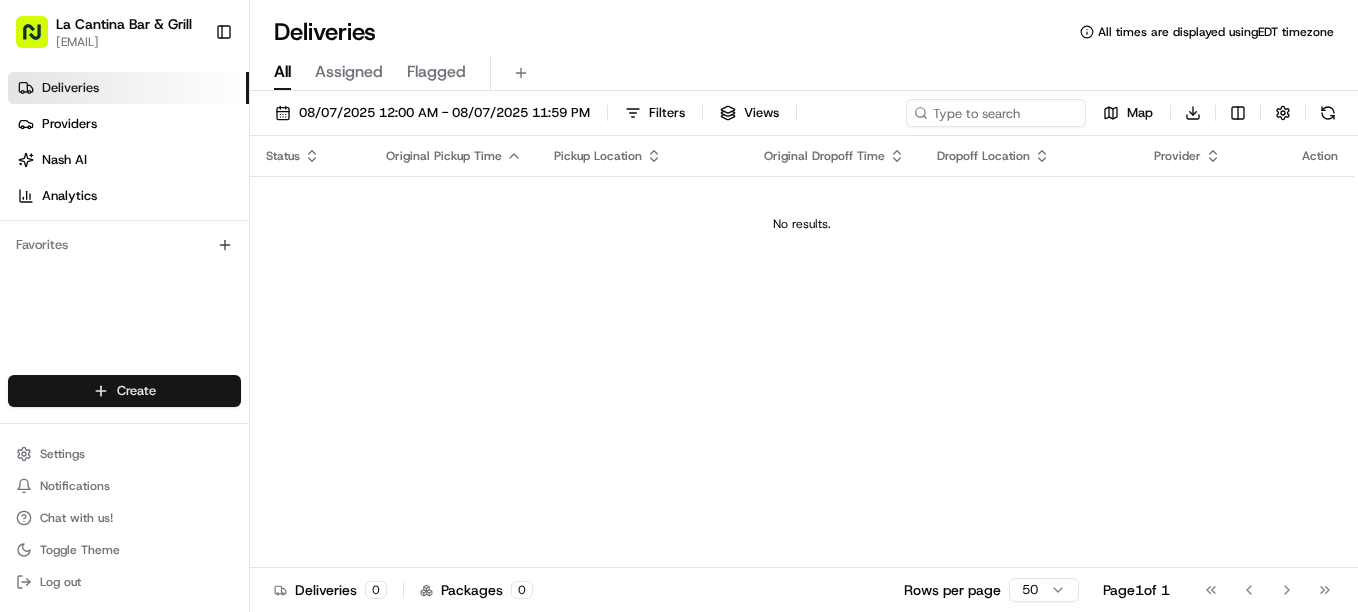 click on "La Cantina Bar & Grill lacantinabargrill@gmail.com Toggle Sidebar Deliveries Providers Nash AI Analytics Favorites Main Menu Members & Organization Organization Users Roles Preferences Customization Tracking Orchestration Automations Dispatch Strategy Locations Pickup Locations Dropoff Locations Billing Billing Refund Requests Integrations Notification Triggers Webhooks API Keys Request Logs Create Settings Notifications Chat with us! Toggle Theme Log out Deliveries All times are displayed using  EDT   timezone All Assigned Flagged 08/07/2025 12:00 AM - 08/07/2025 11:59 PM Filters Views Map Download Status Original Pickup Time Pickup Location Original Dropoff Time Dropoff Location Provider Action No results. Deliveries 0 Packages 0 Rows per page 50 Page  1  of   1 Go to first page Go to previous page Go to next page Go to last page" at bounding box center (679, 306) 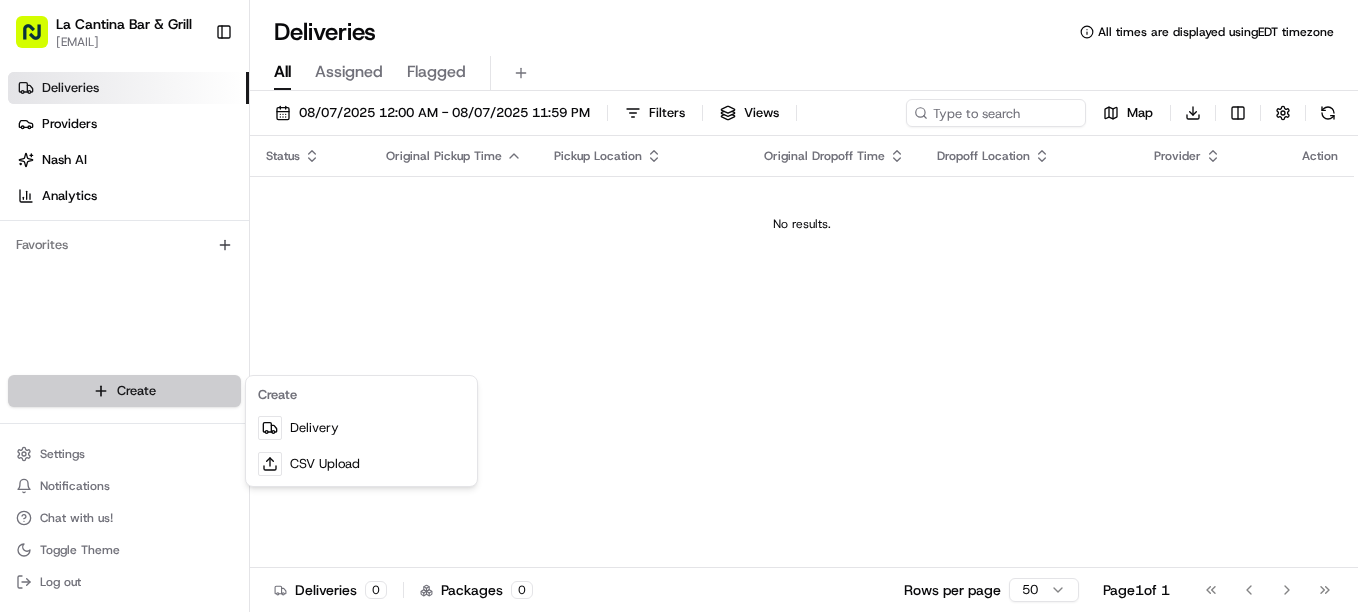 scroll, scrollTop: 0, scrollLeft: 0, axis: both 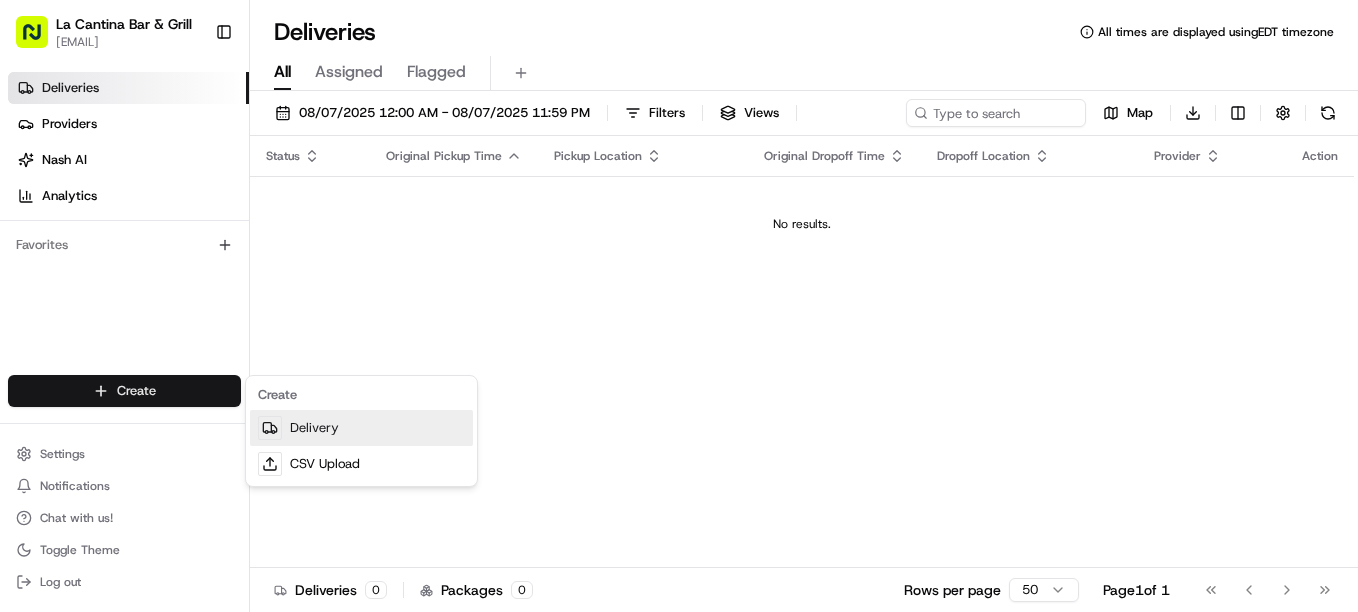 click on "Delivery" at bounding box center [361, 428] 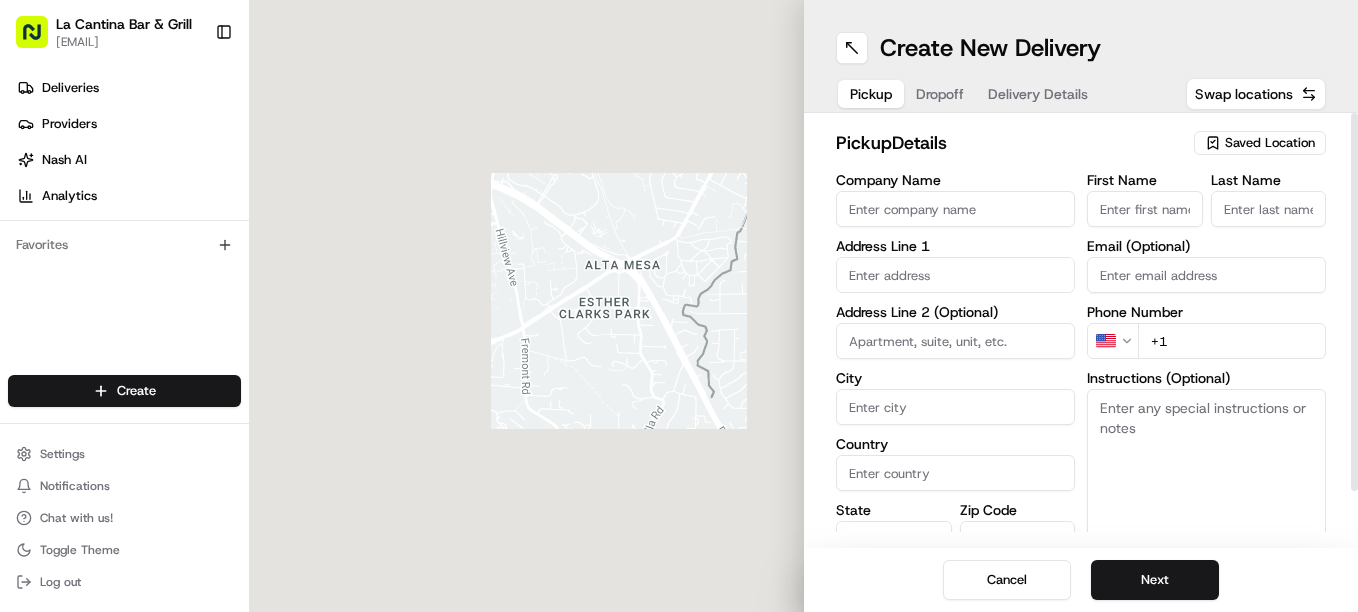 click on "Company Name" at bounding box center (955, 209) 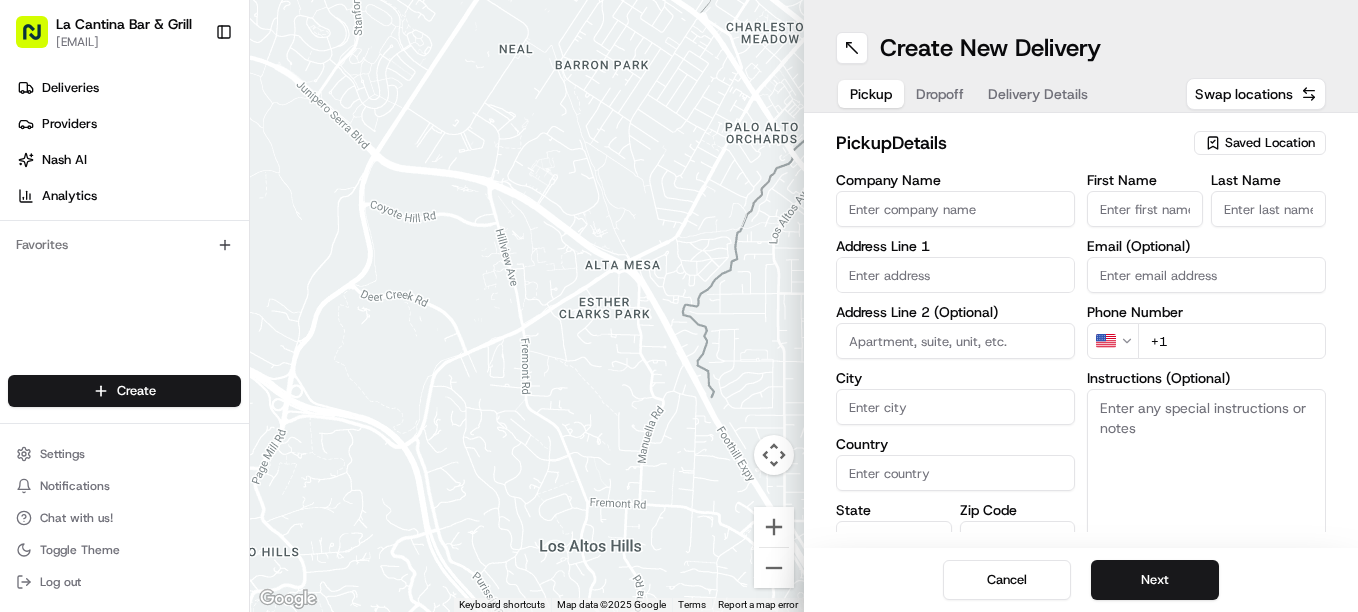 type on "La Cantina Bar & Grill" 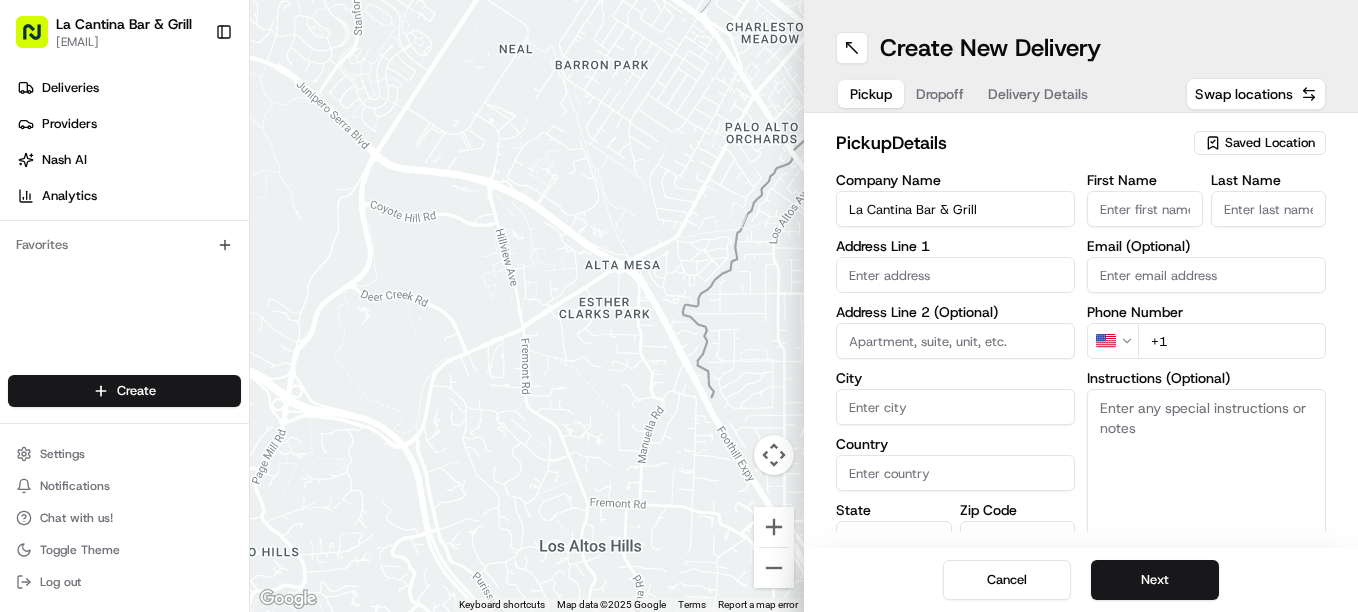 type on "123 Norwich Road" 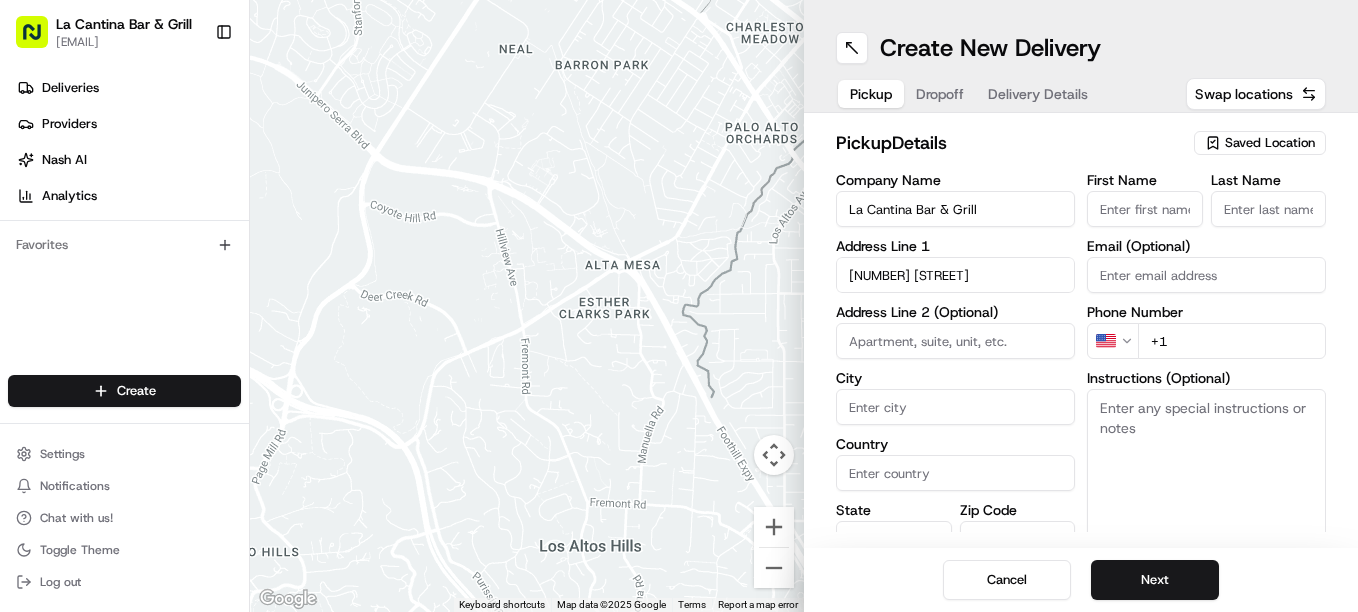 type on "Plainfield" 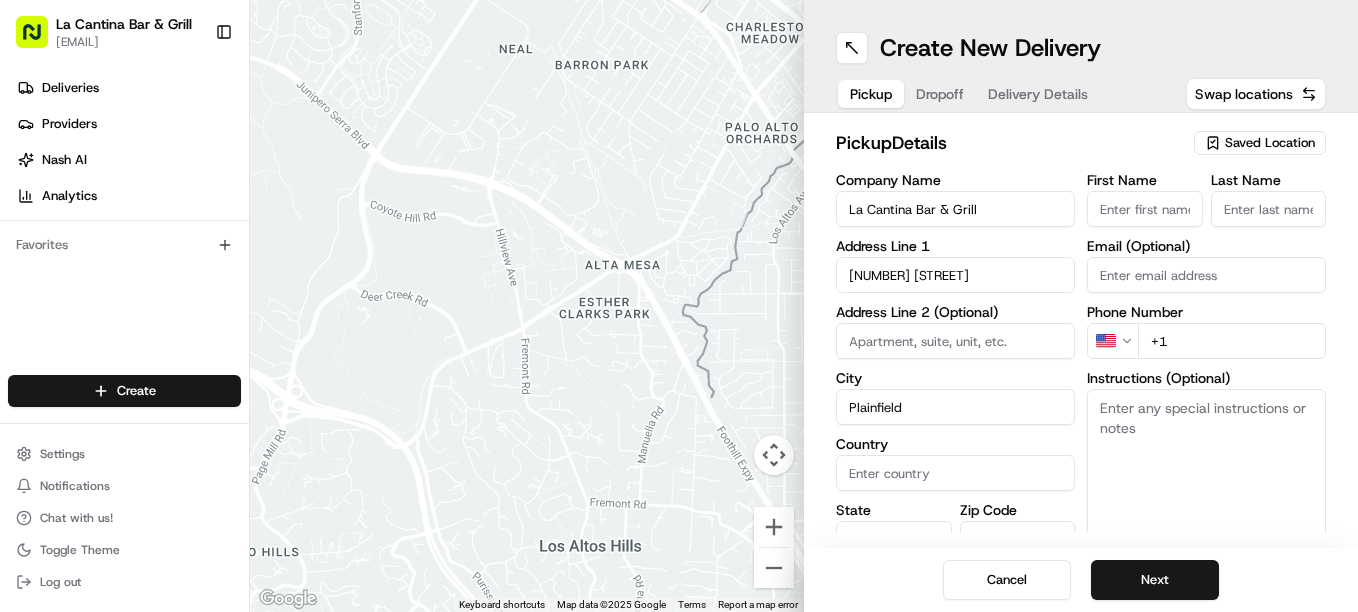 type on "United States" 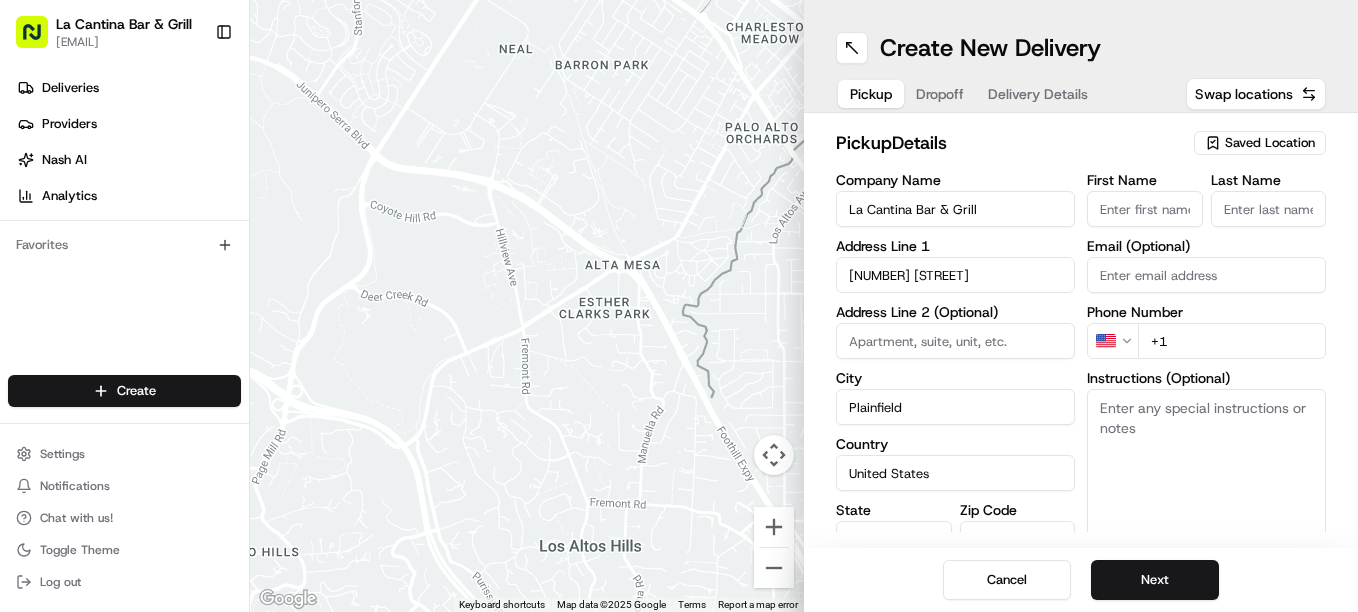 type on "CT" 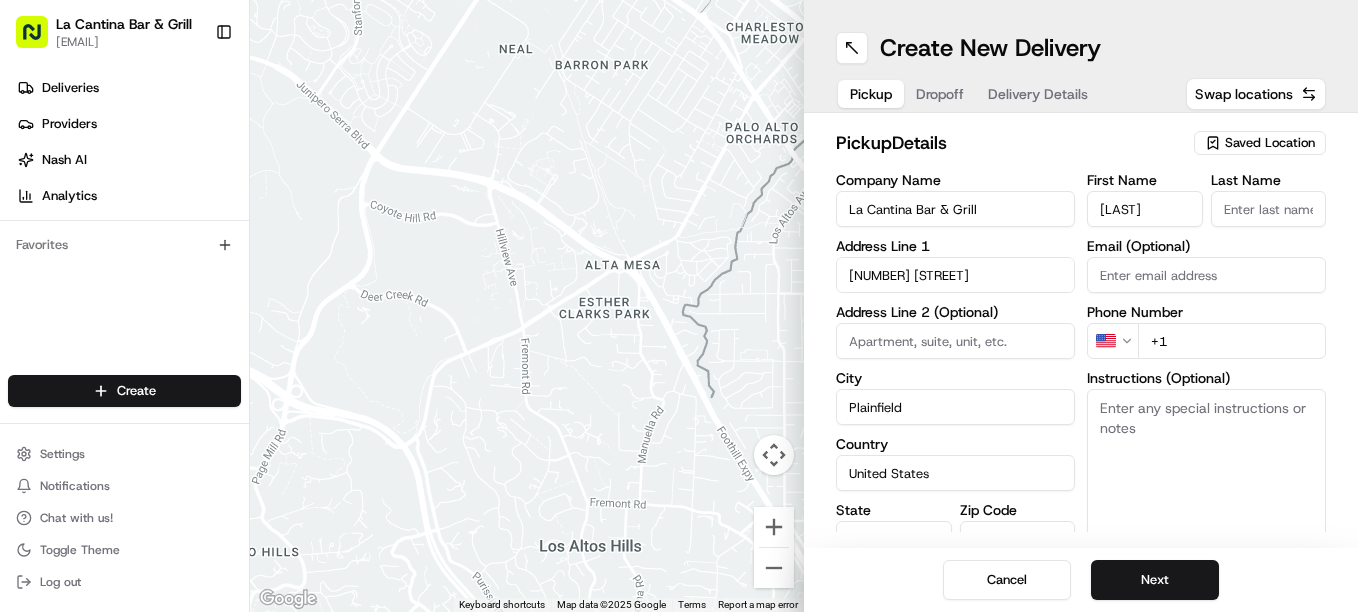 type on "GAMBOA" 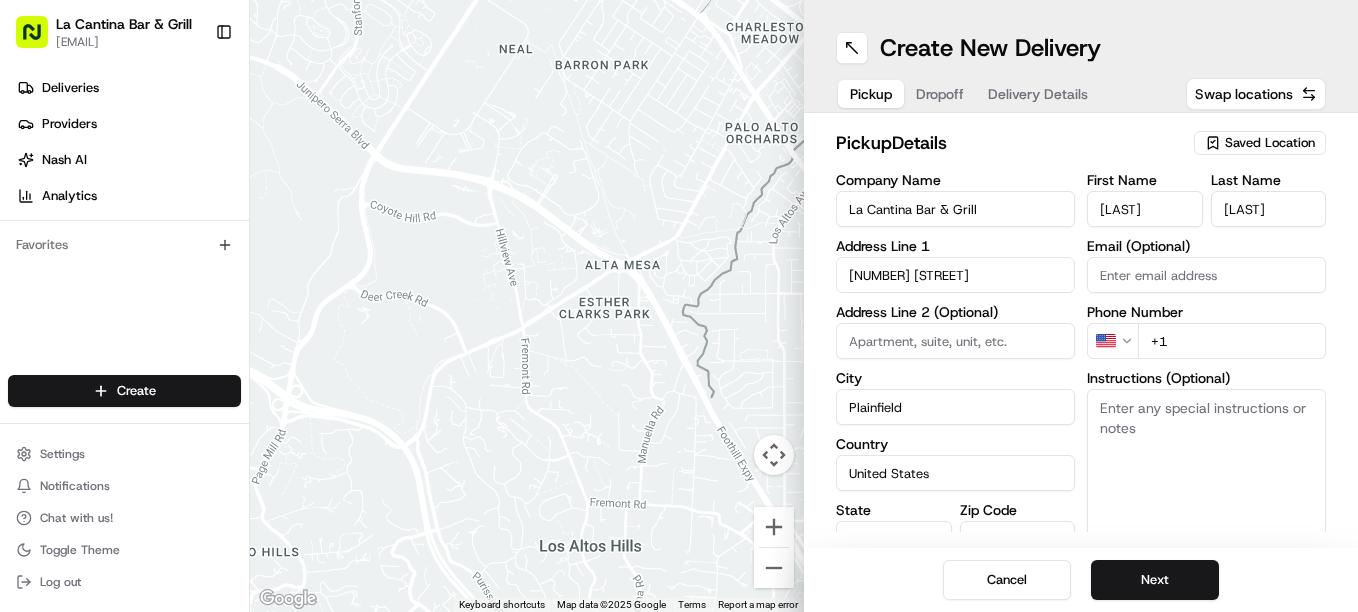 type on "dgamboa1974@gmail.com" 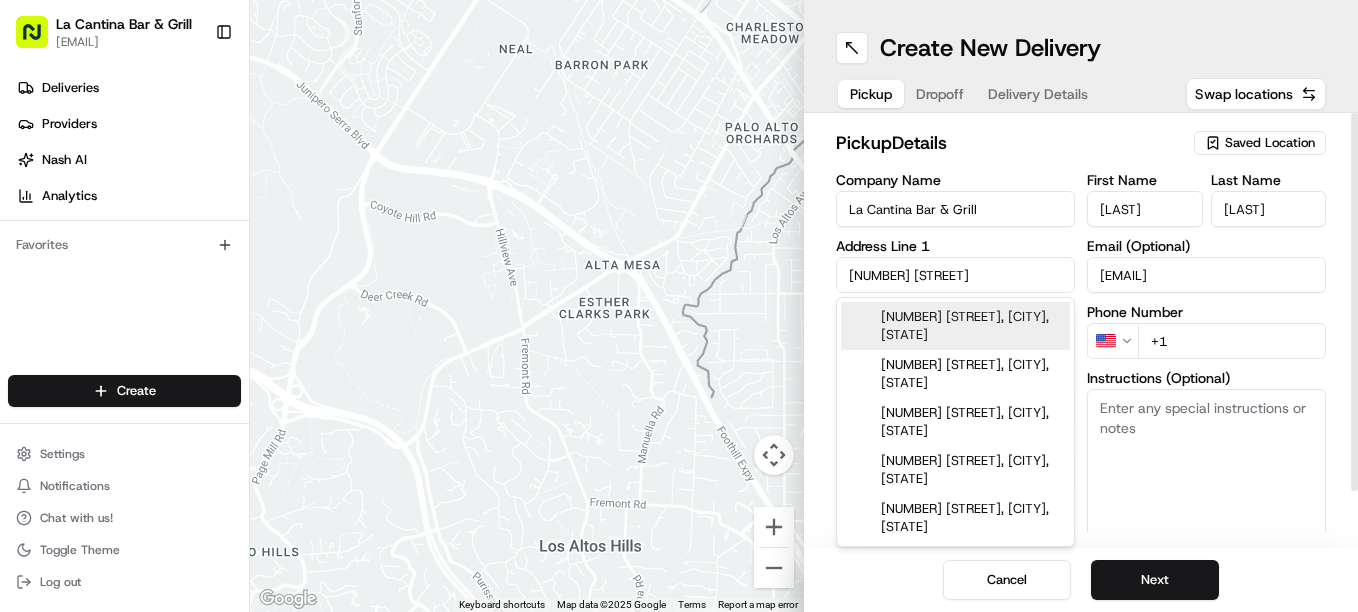 click on "+1" at bounding box center [1232, 341] 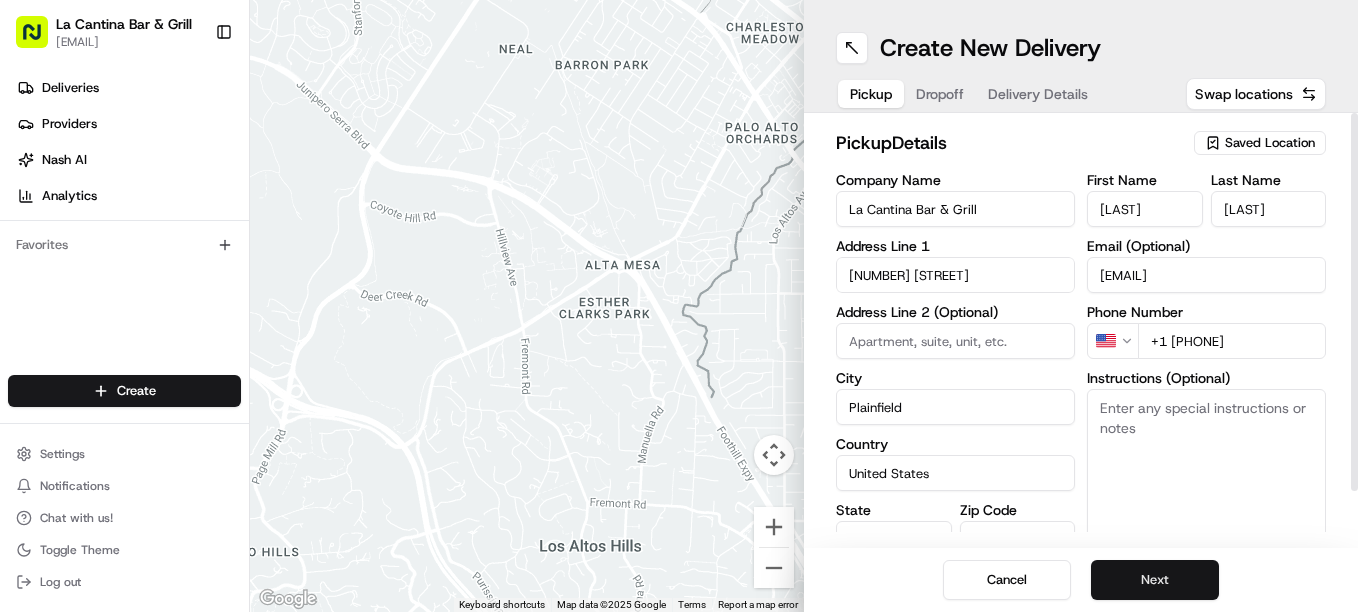 type on "+1 860 317 1117" 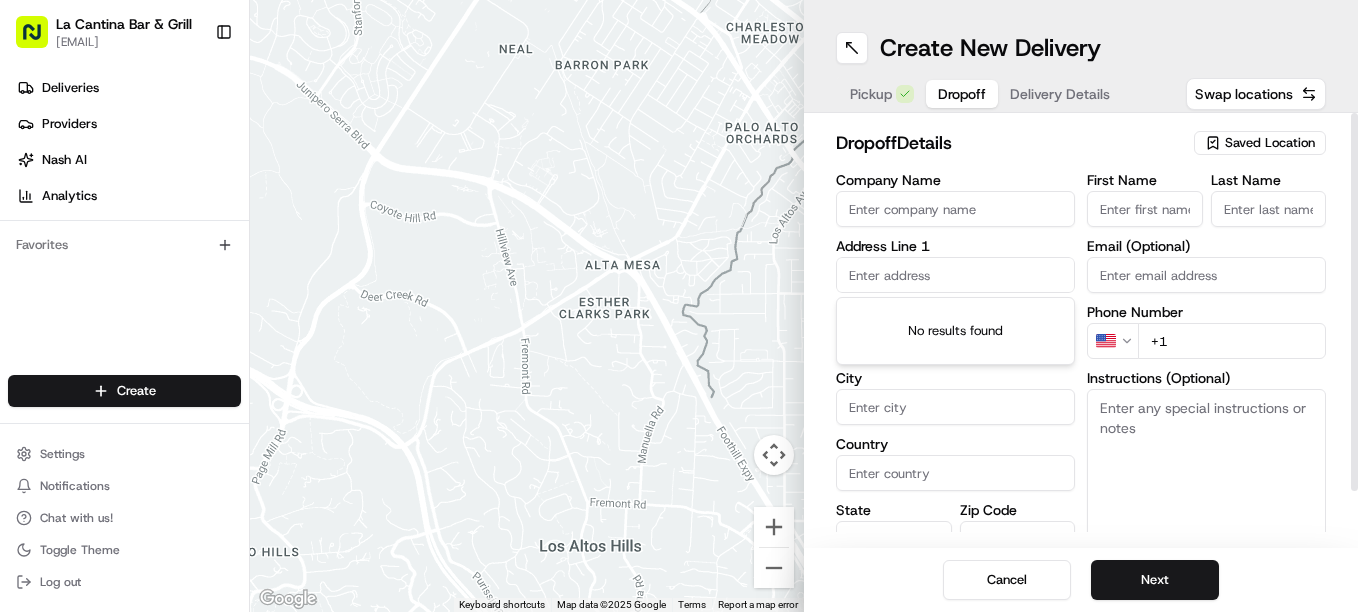 click at bounding box center (955, 275) 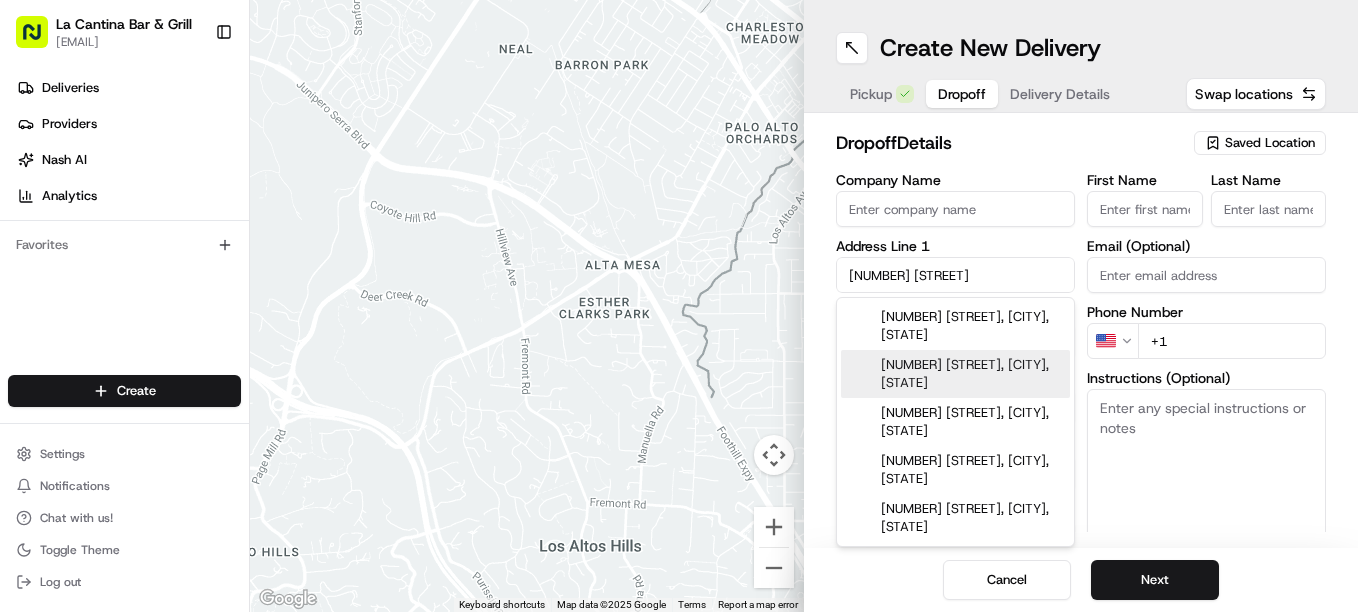 click on "582 Norwich Road, Plainfield, CT" at bounding box center (955, 374) 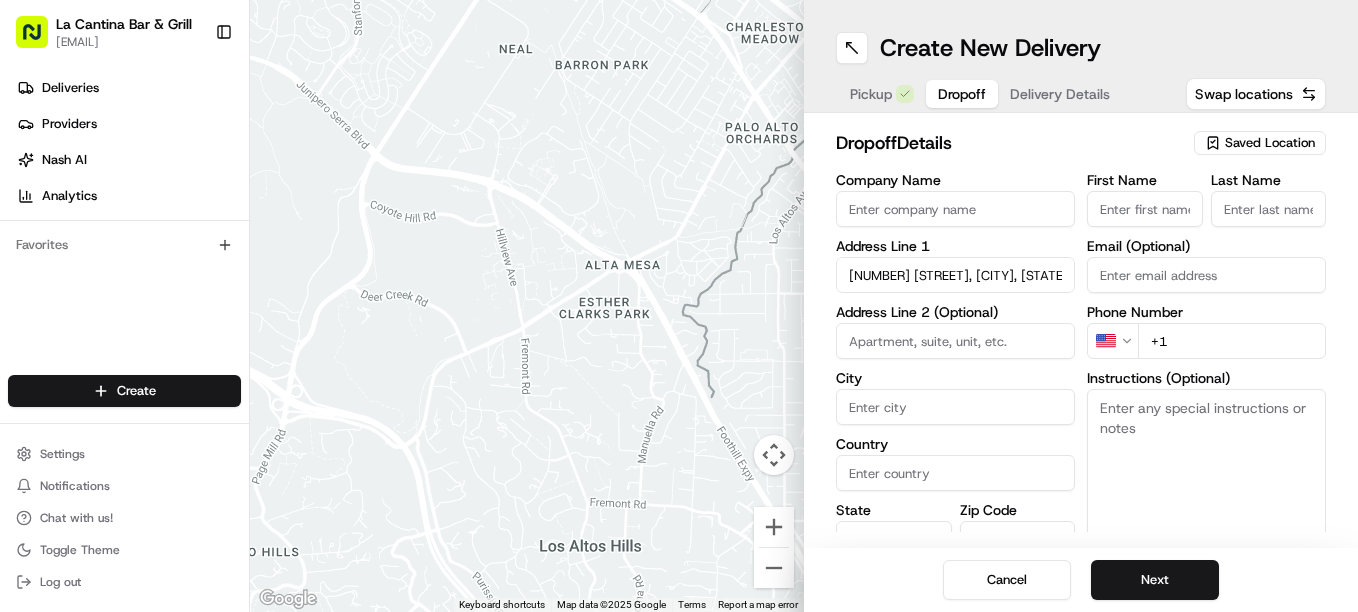 type on "582 Norwich Rd, Plainfield, CT 06374, USA" 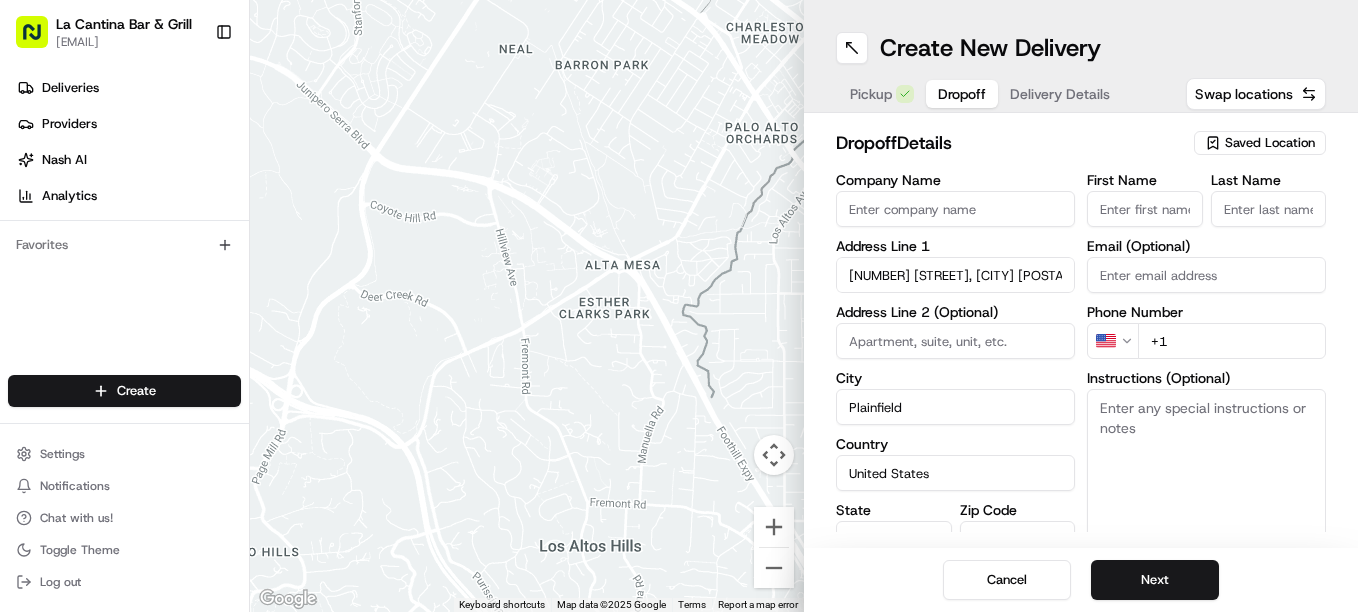 type on "582 Norwich Road" 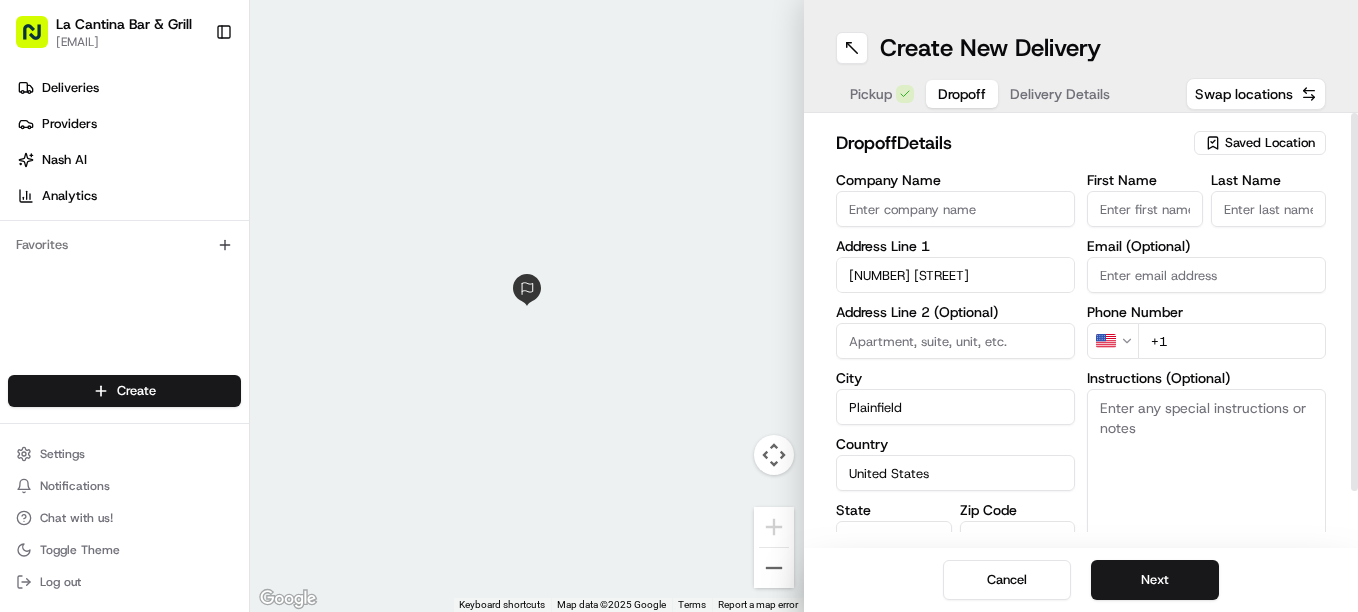 click on "First Name" at bounding box center [1145, 209] 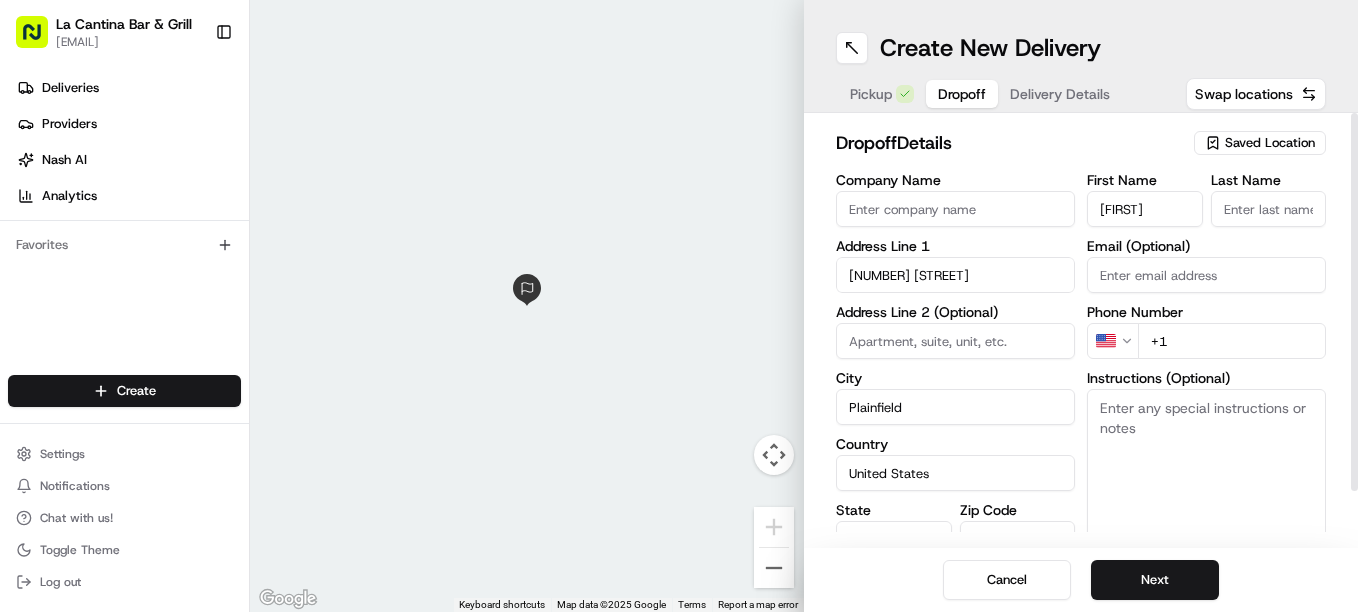 type on "Becky" 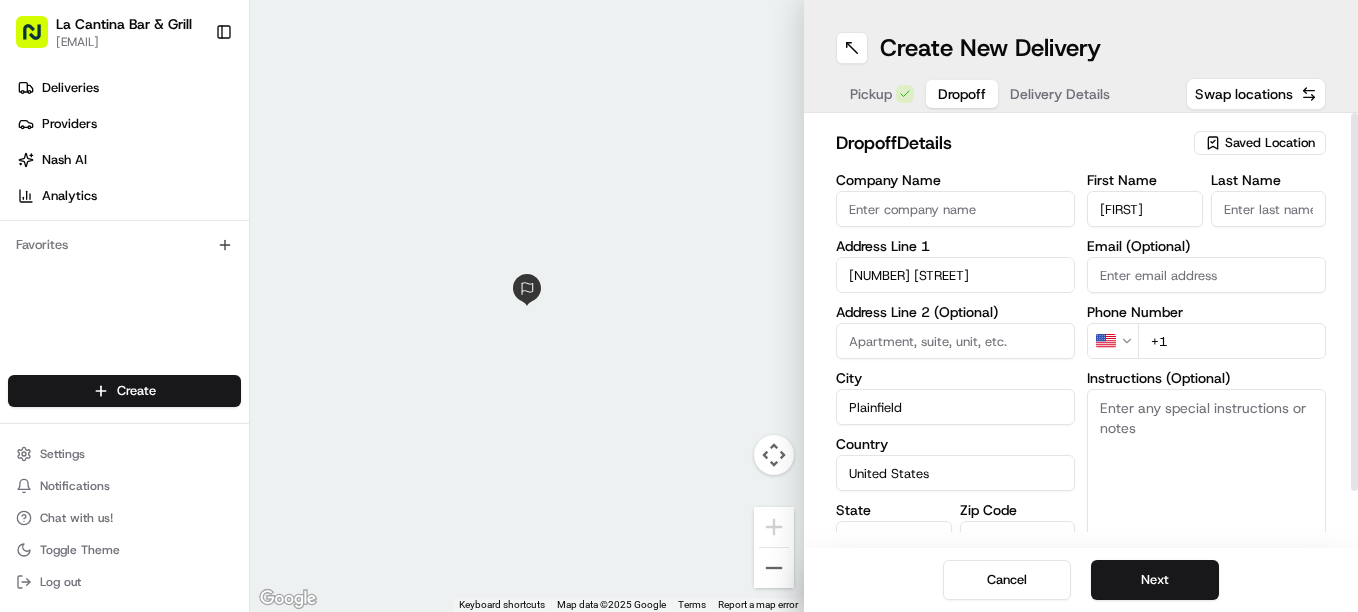 click on "Last Name" at bounding box center [1269, 209] 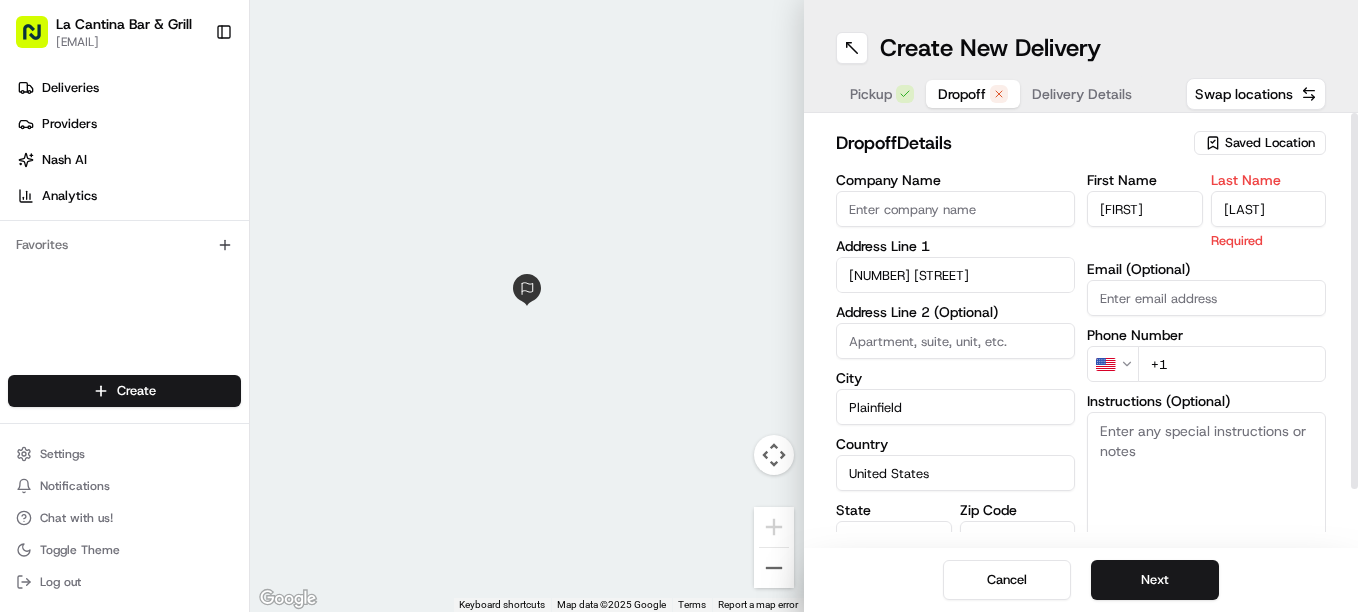 type on "Billington" 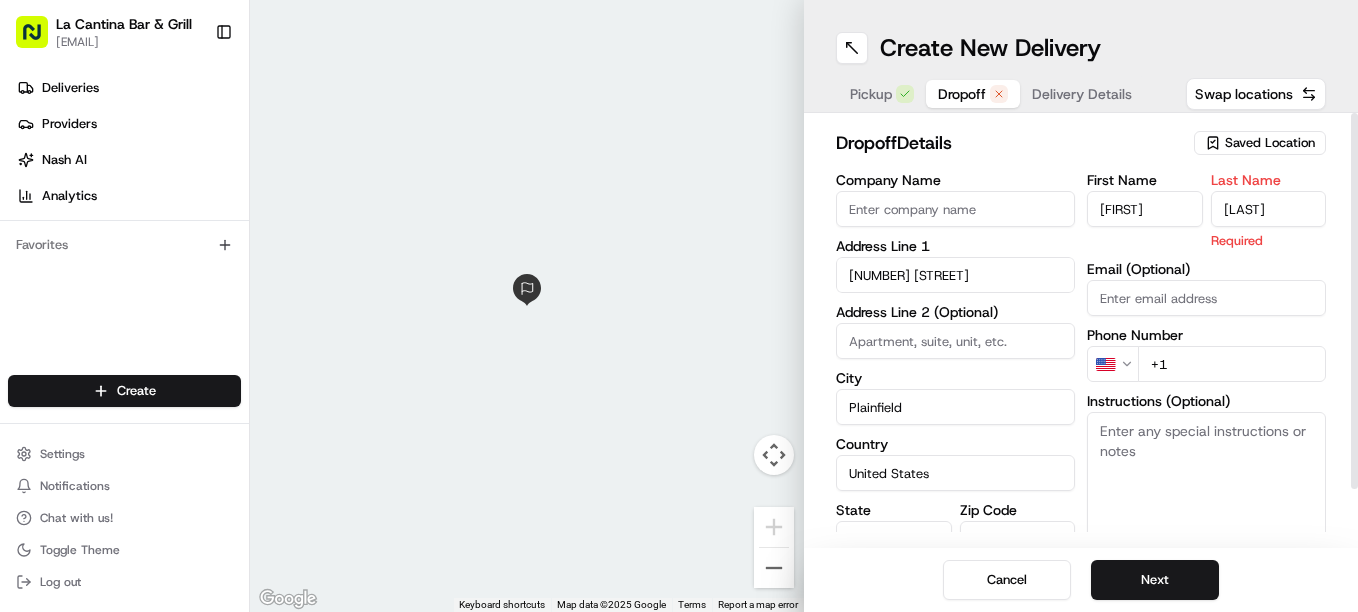 click on "First Name Becky Last Name Billington Required Email (Optional) Phone Number US +1 Instructions (Optional) Advanced" at bounding box center [1206, 384] 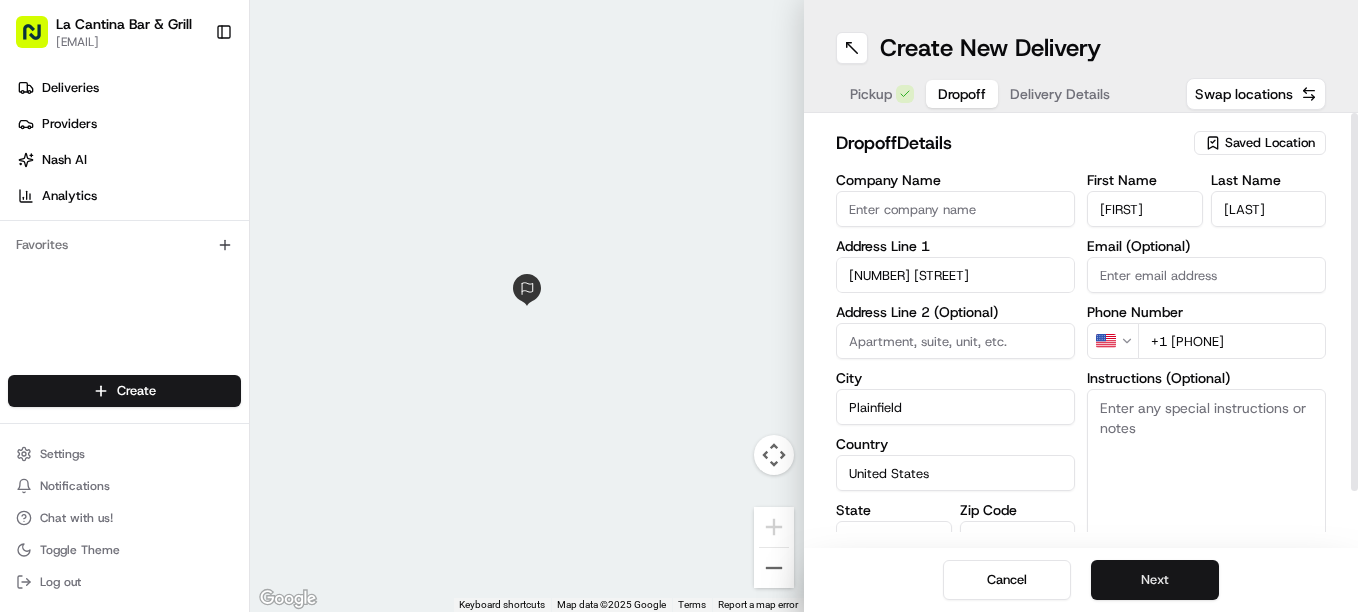 type on "+1 860 208 6345" 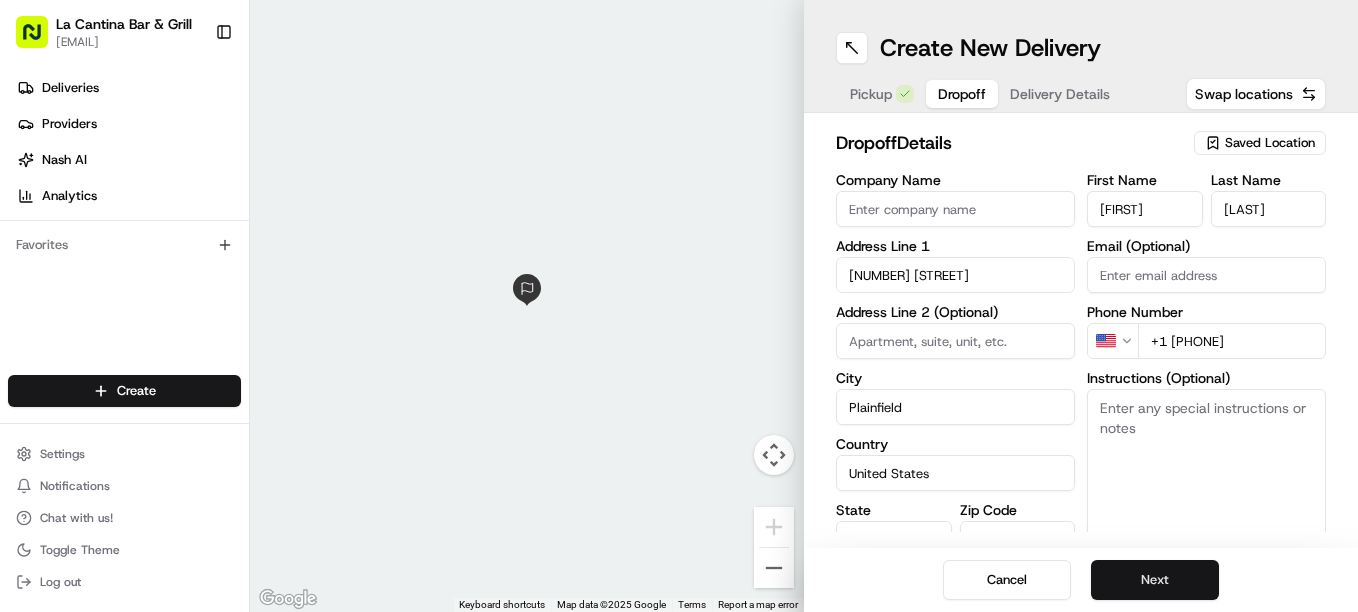 click on "Next" at bounding box center (1155, 580) 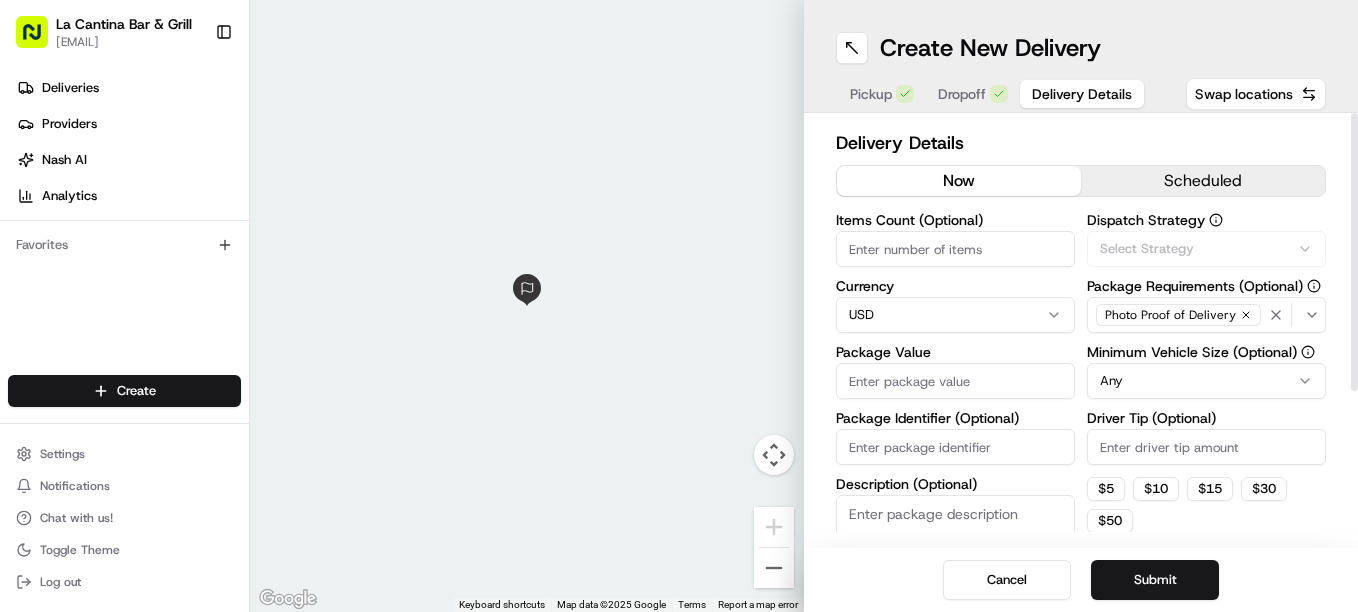 click on "Package Value" at bounding box center [955, 381] 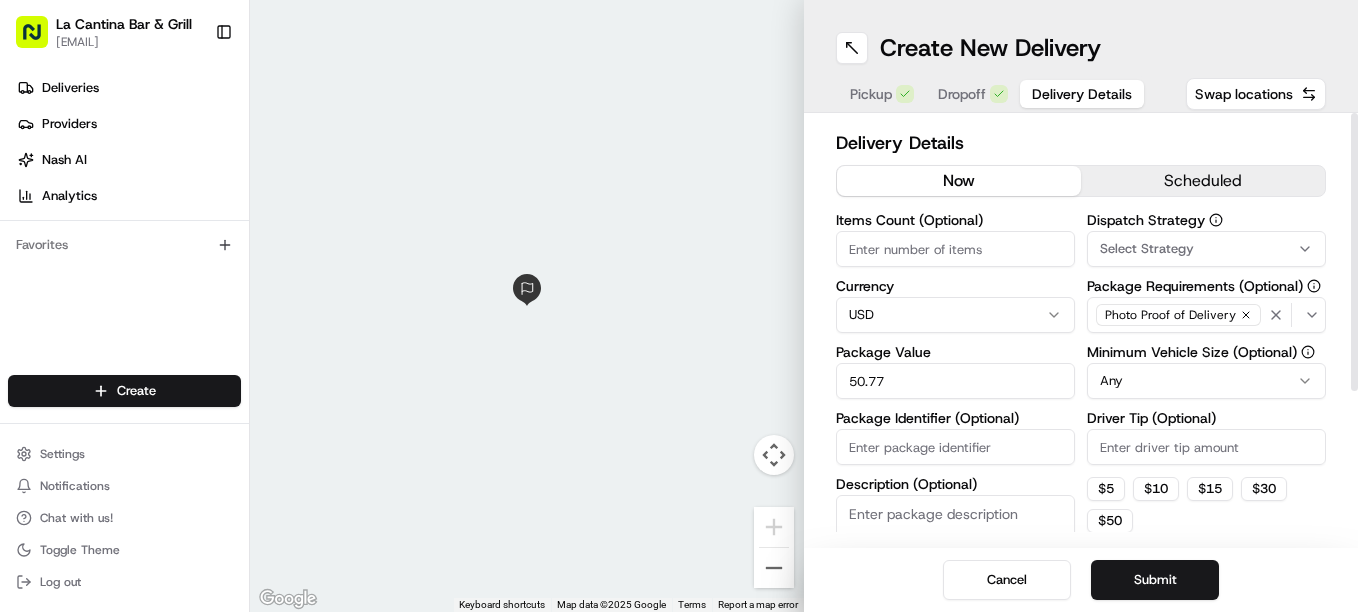 type on "50.77" 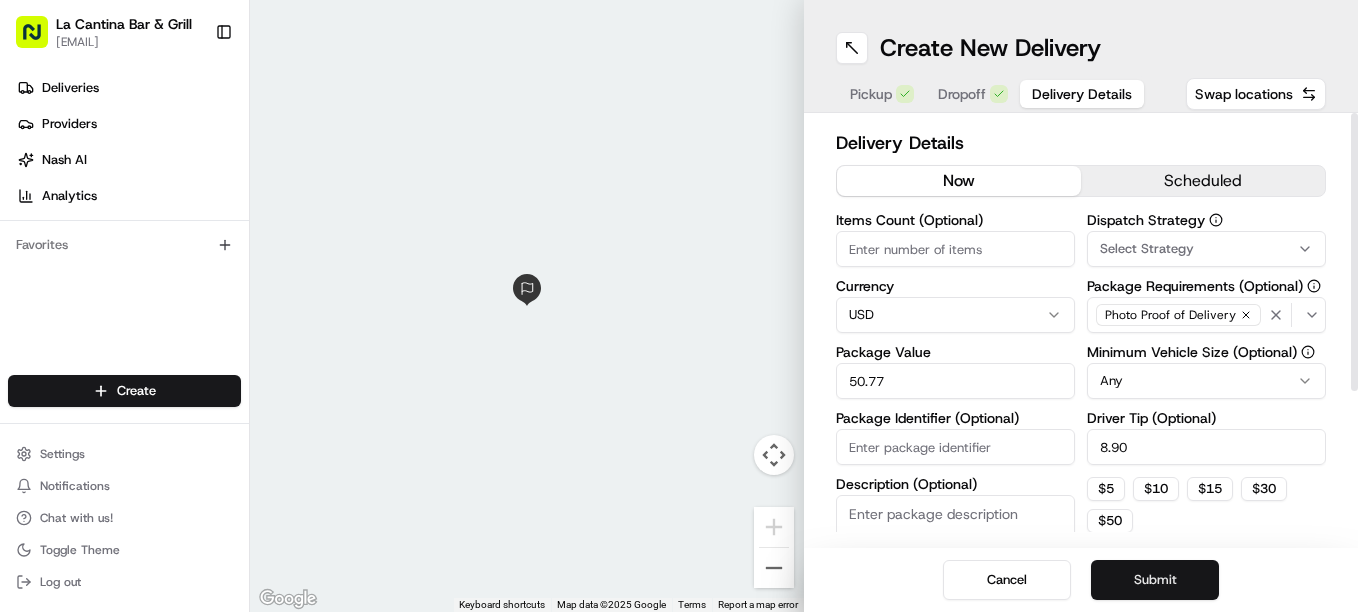 type on "8.90" 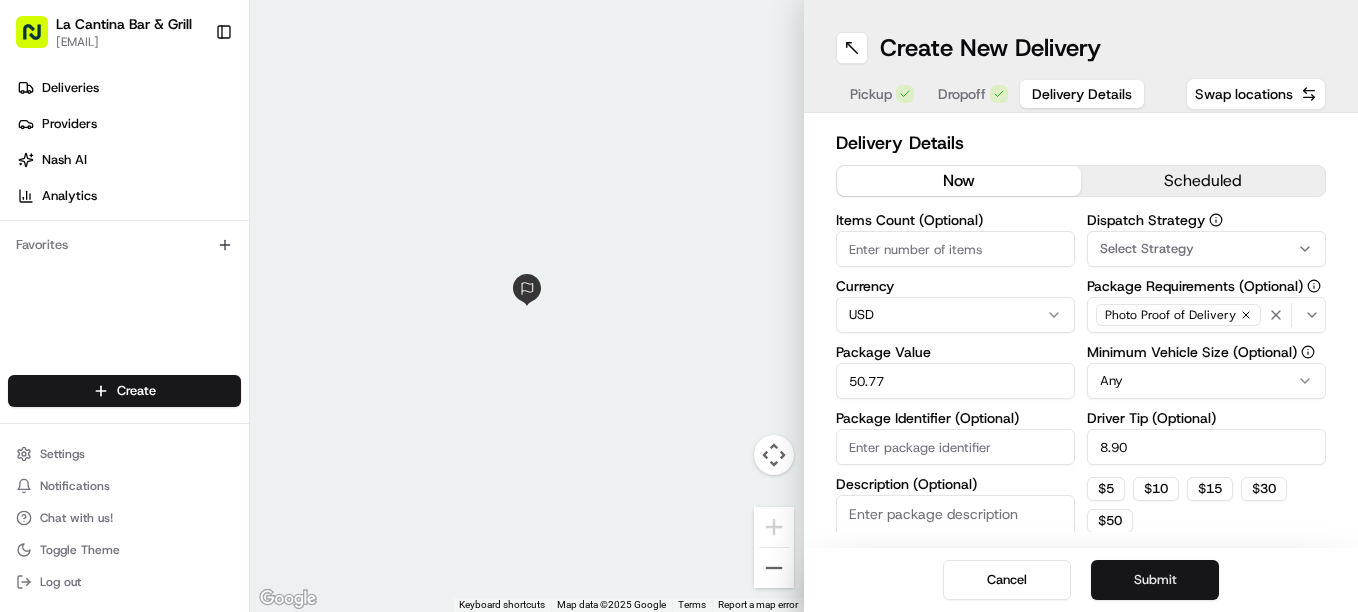 click on "Submit" at bounding box center (1155, 580) 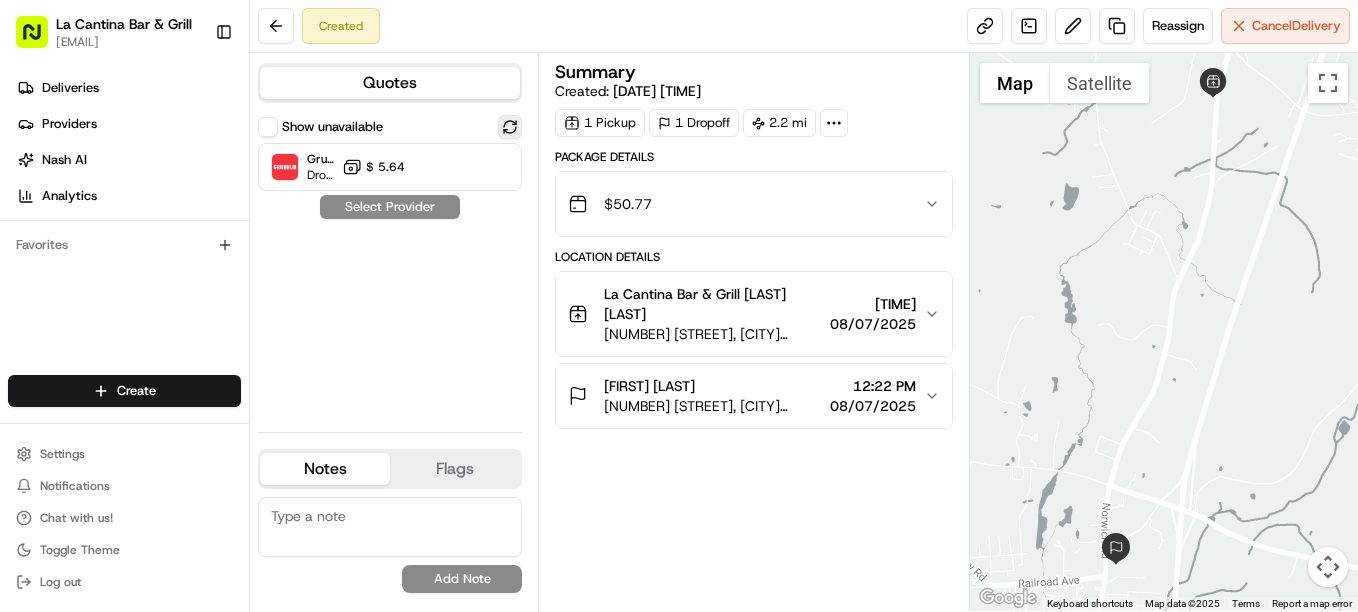 click at bounding box center [510, 127] 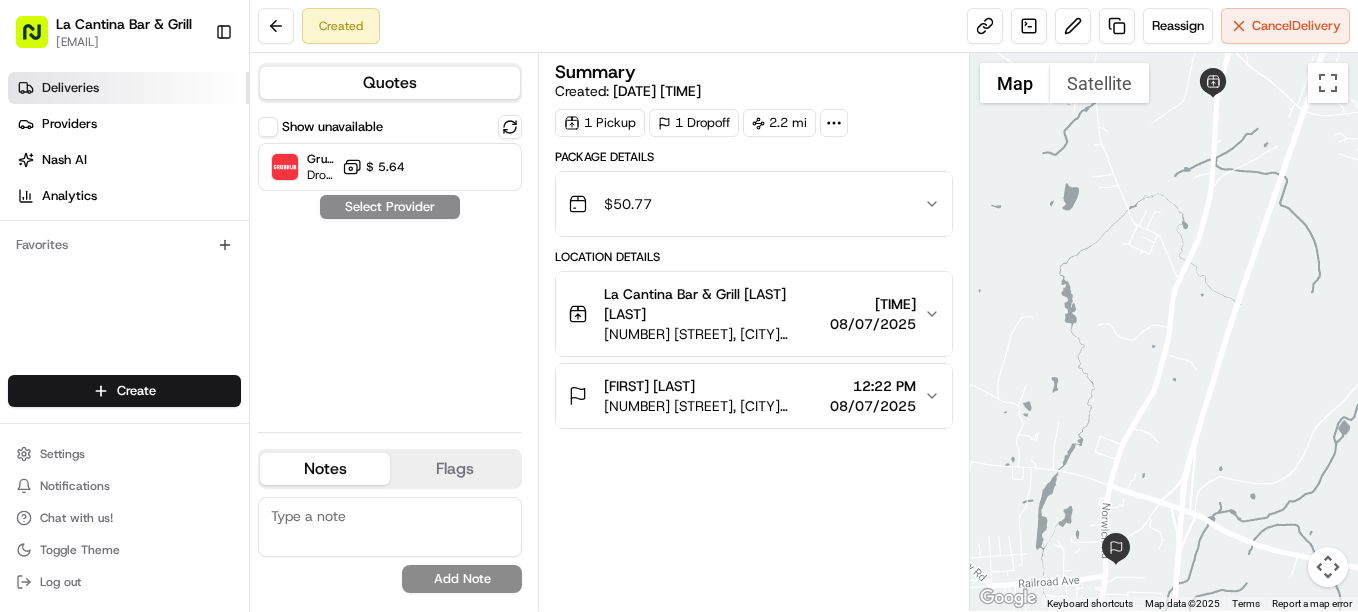 click on "Deliveries" at bounding box center (128, 88) 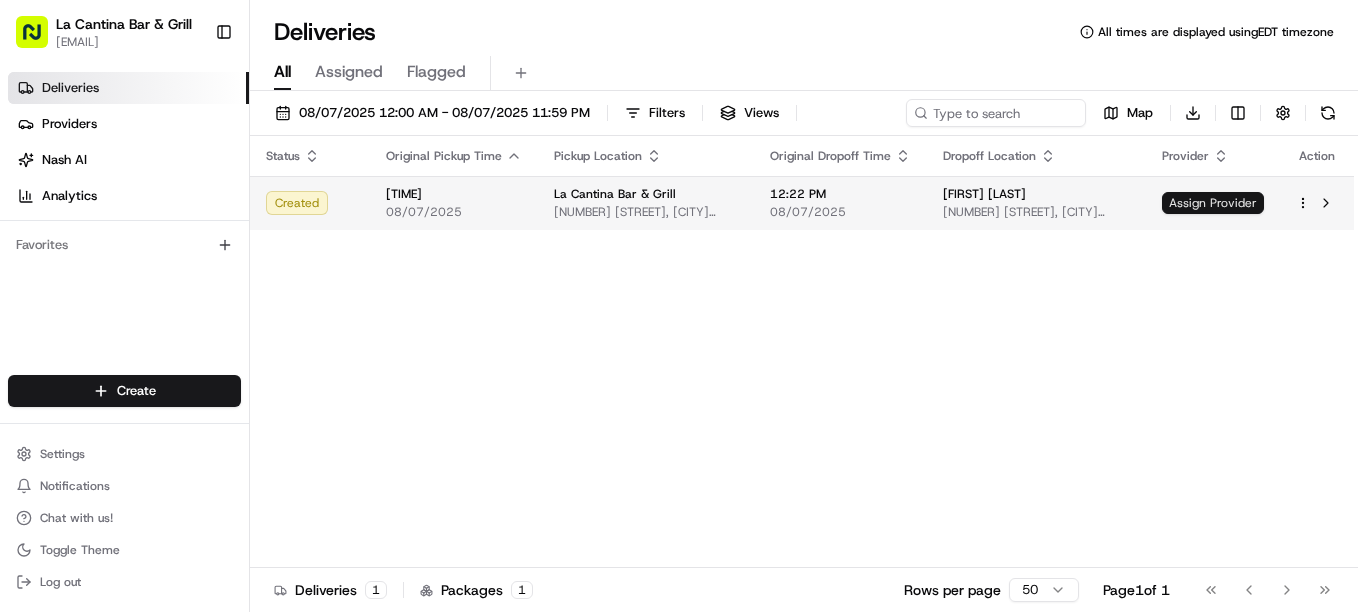 click on "Assign Provider" at bounding box center [1213, 203] 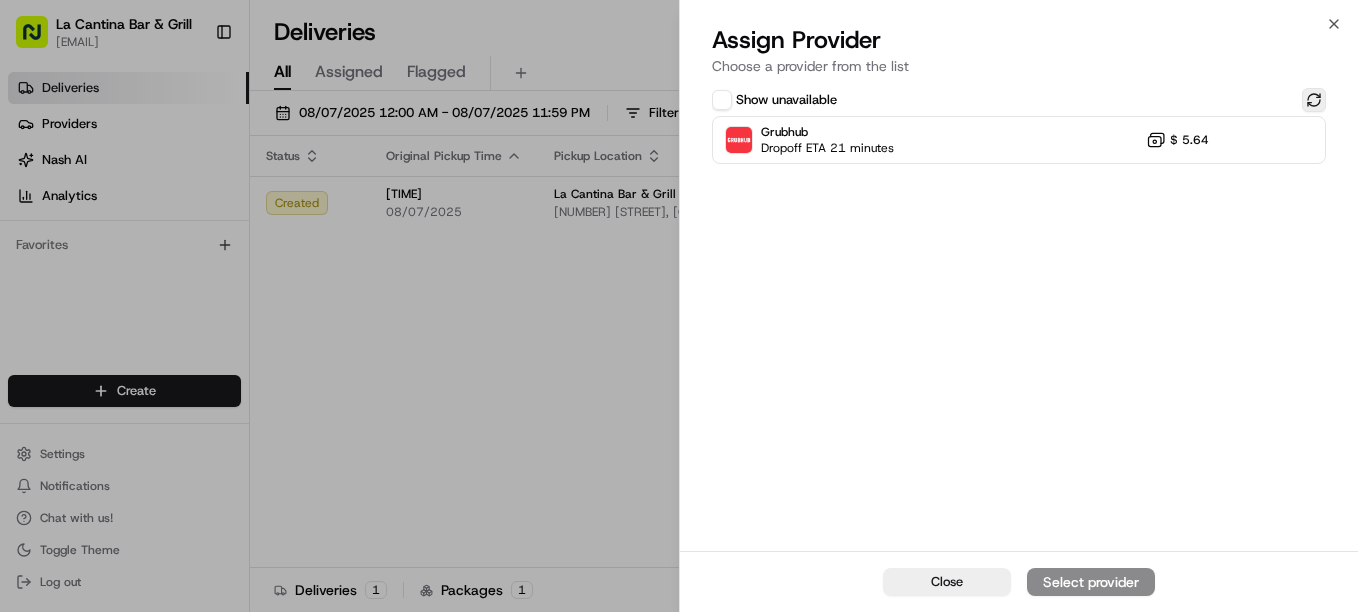 click at bounding box center [1314, 100] 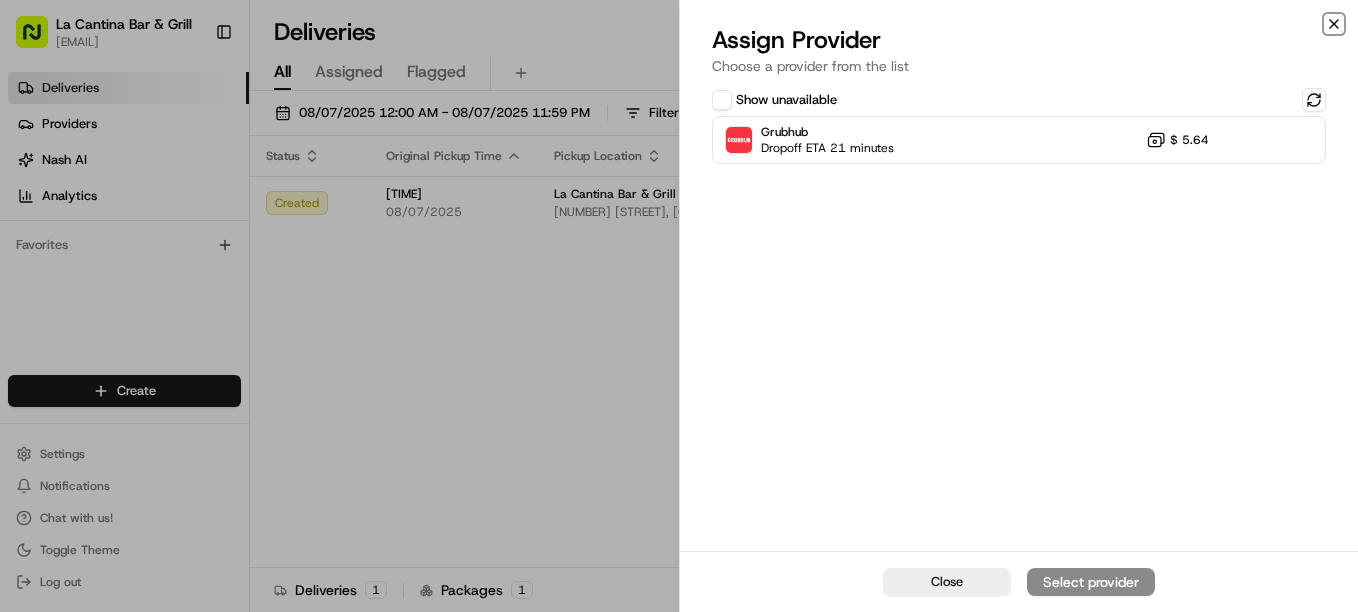 click 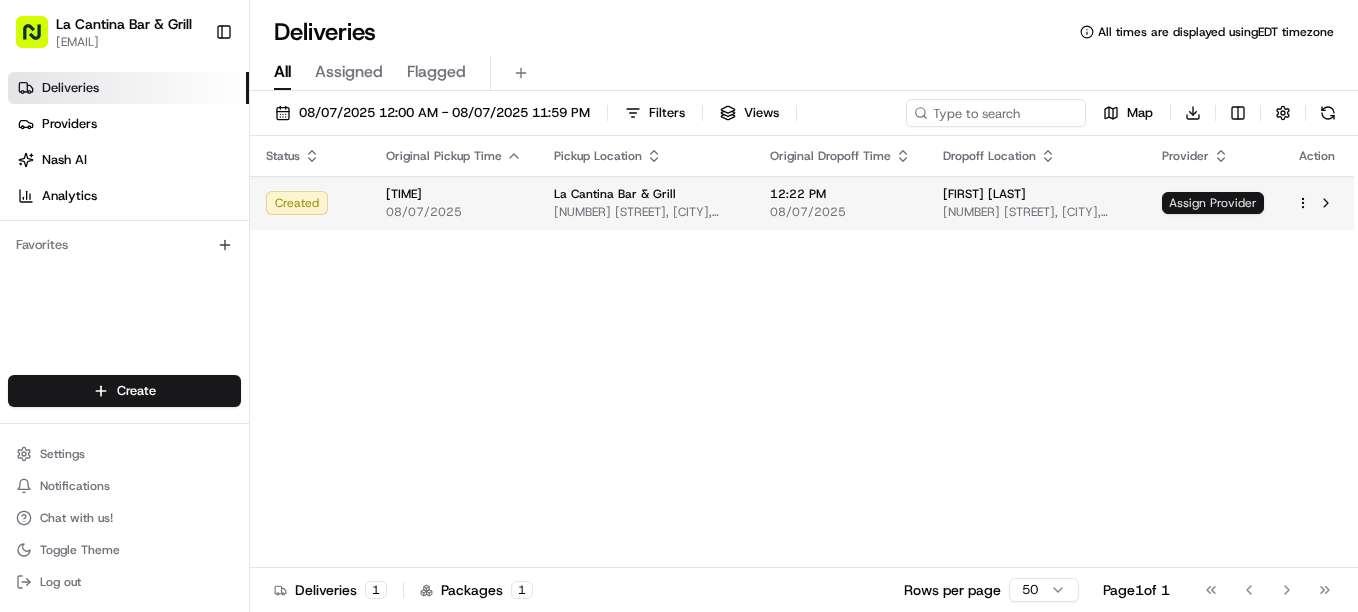 scroll, scrollTop: 0, scrollLeft: 0, axis: both 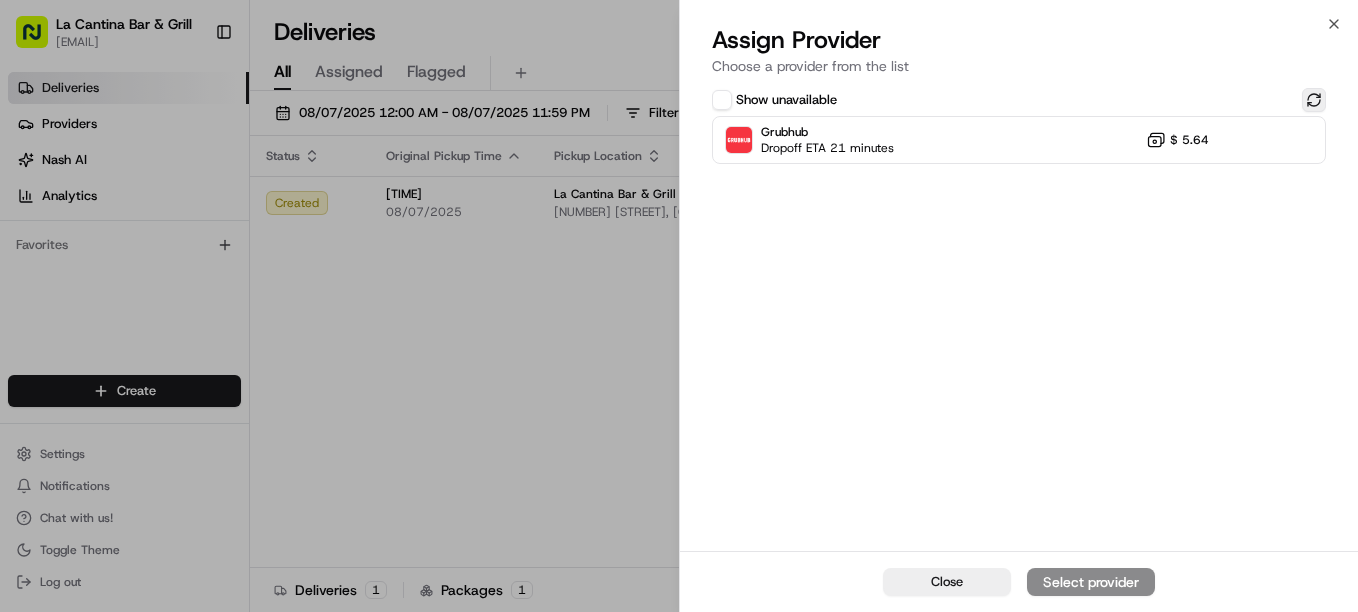 click at bounding box center [1314, 100] 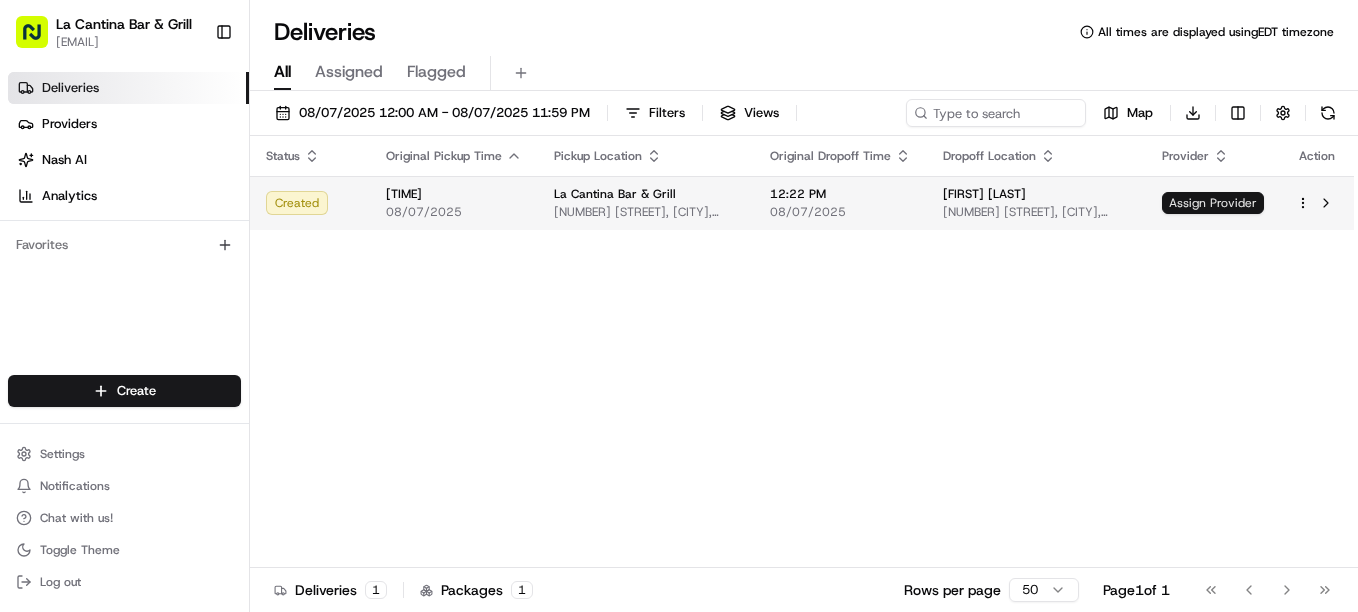 click on "Assign Provider" at bounding box center [1213, 203] 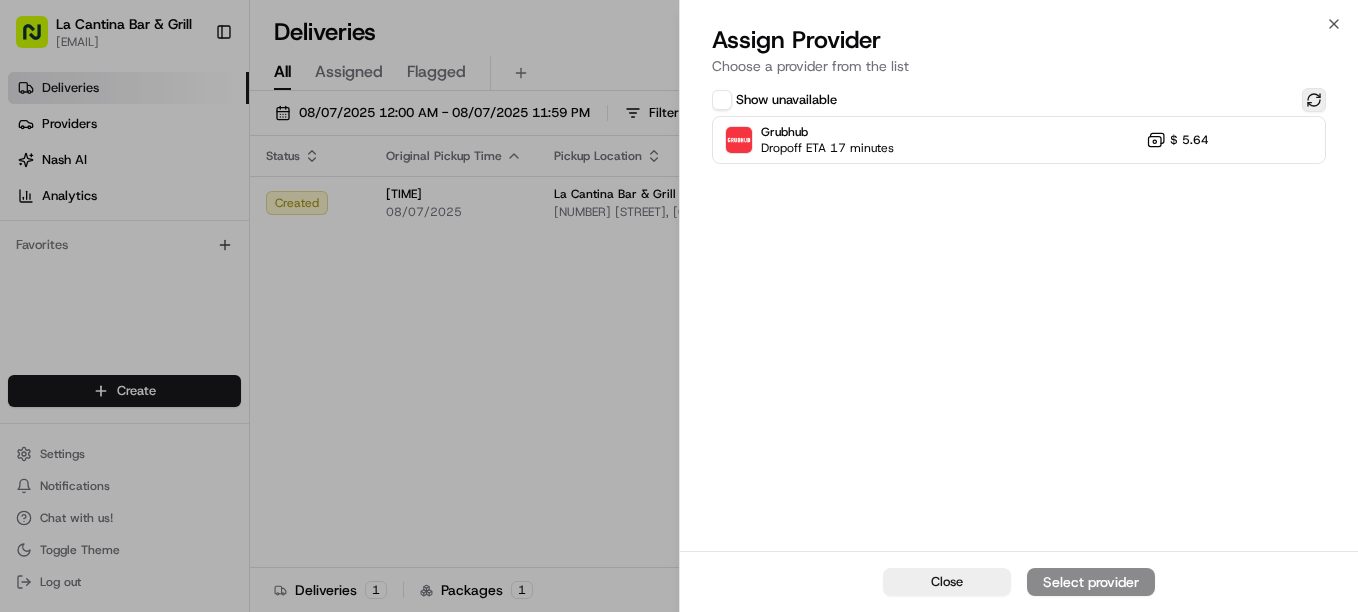 click at bounding box center (1314, 100) 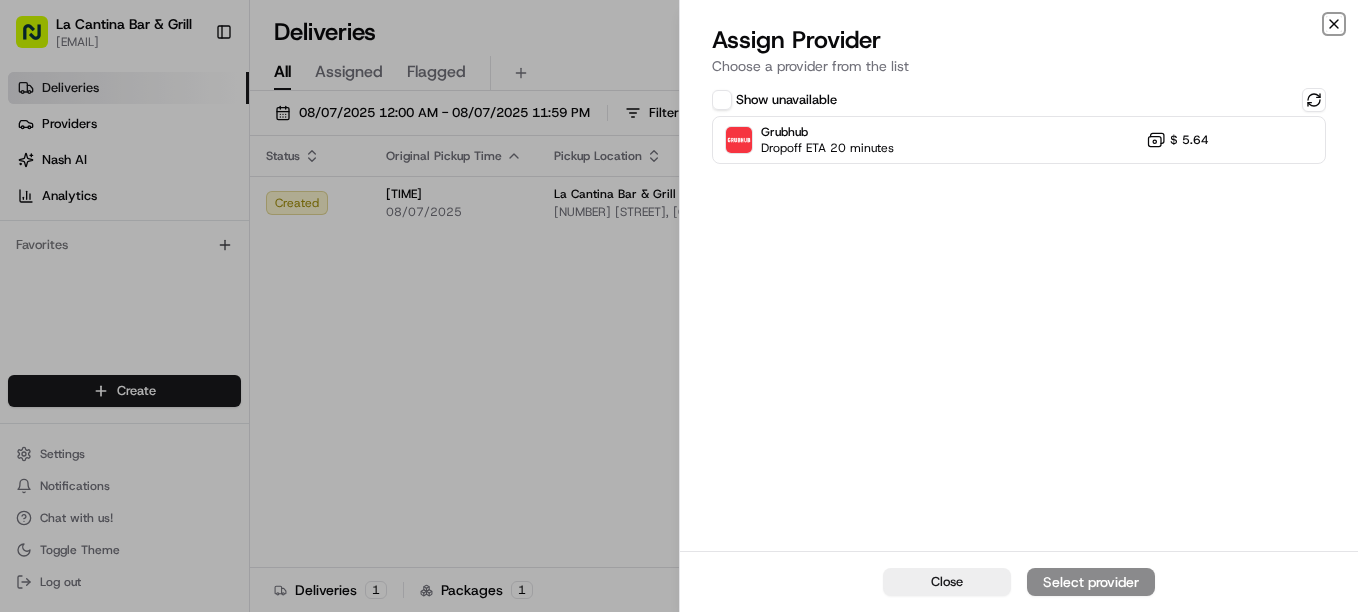 click 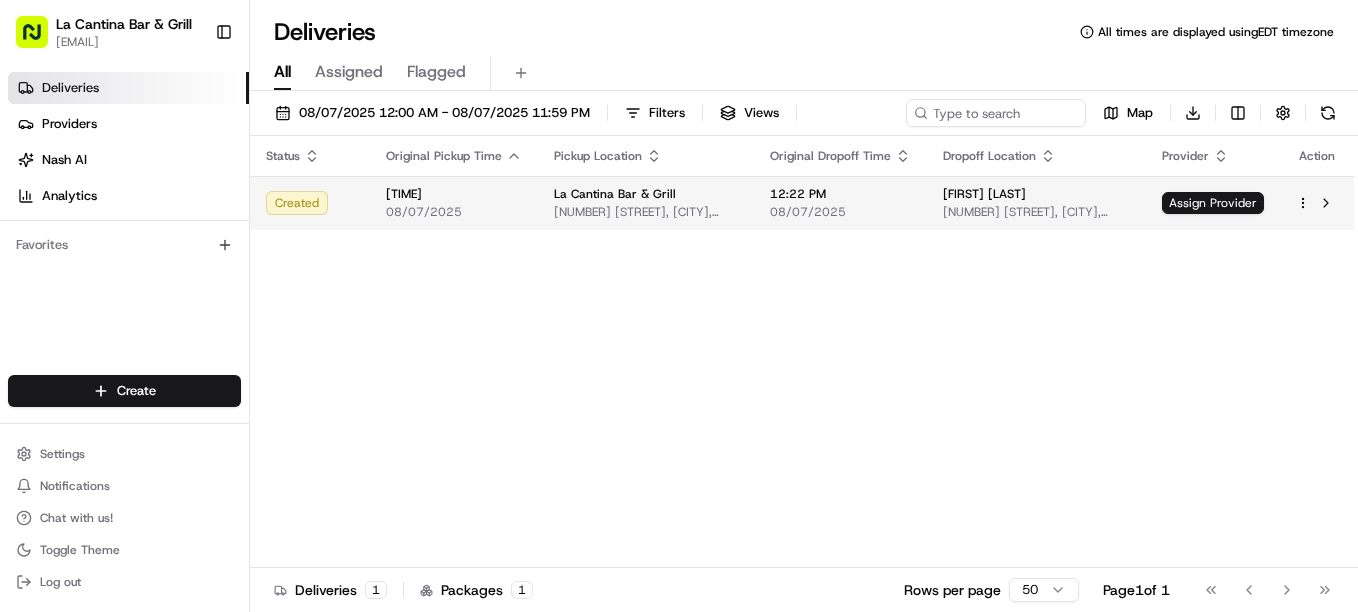 scroll, scrollTop: 0, scrollLeft: 0, axis: both 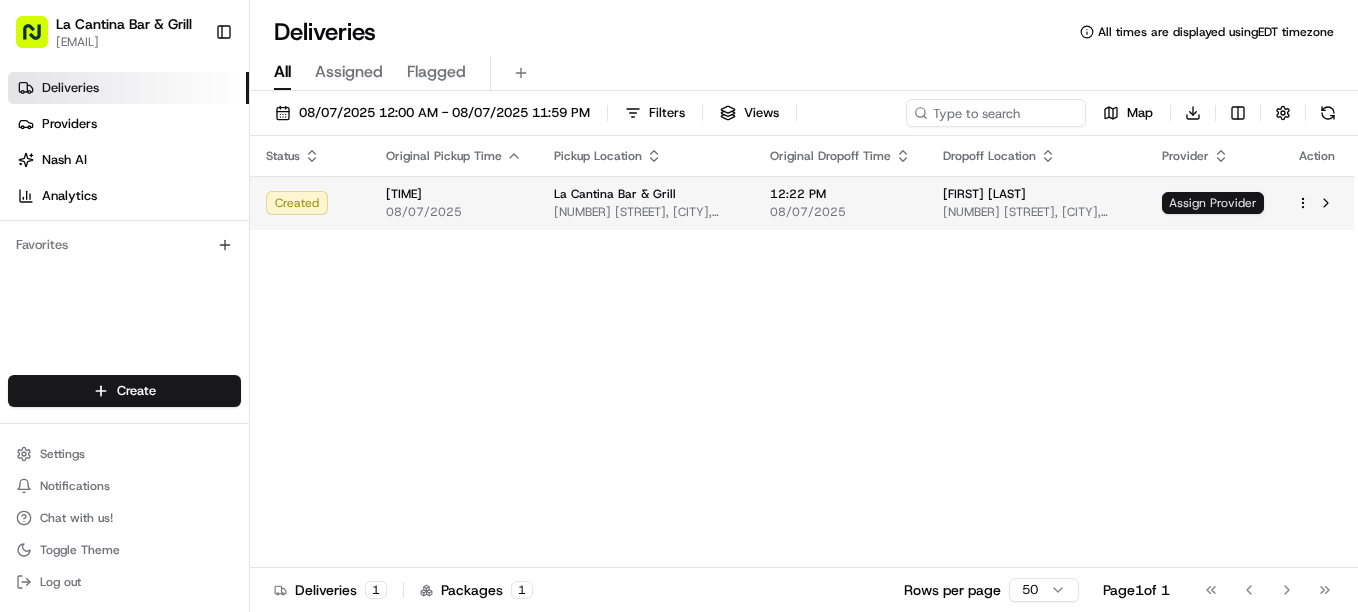 click on "Assign Provider" at bounding box center (1213, 203) 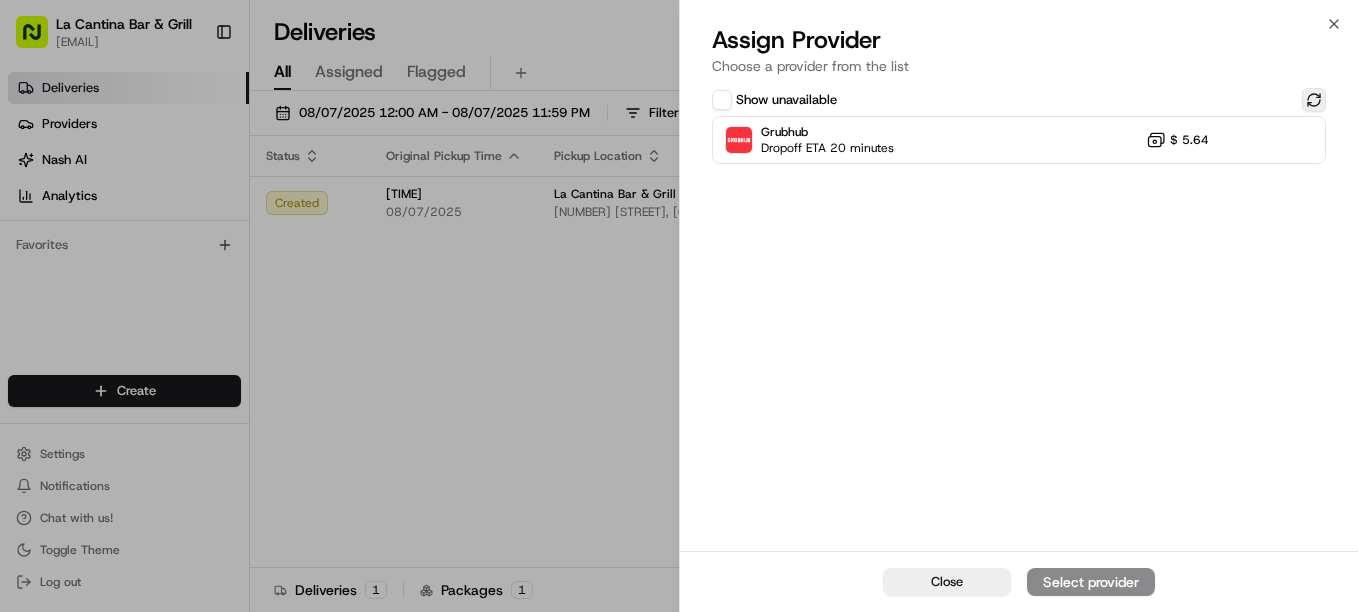 click at bounding box center (1314, 100) 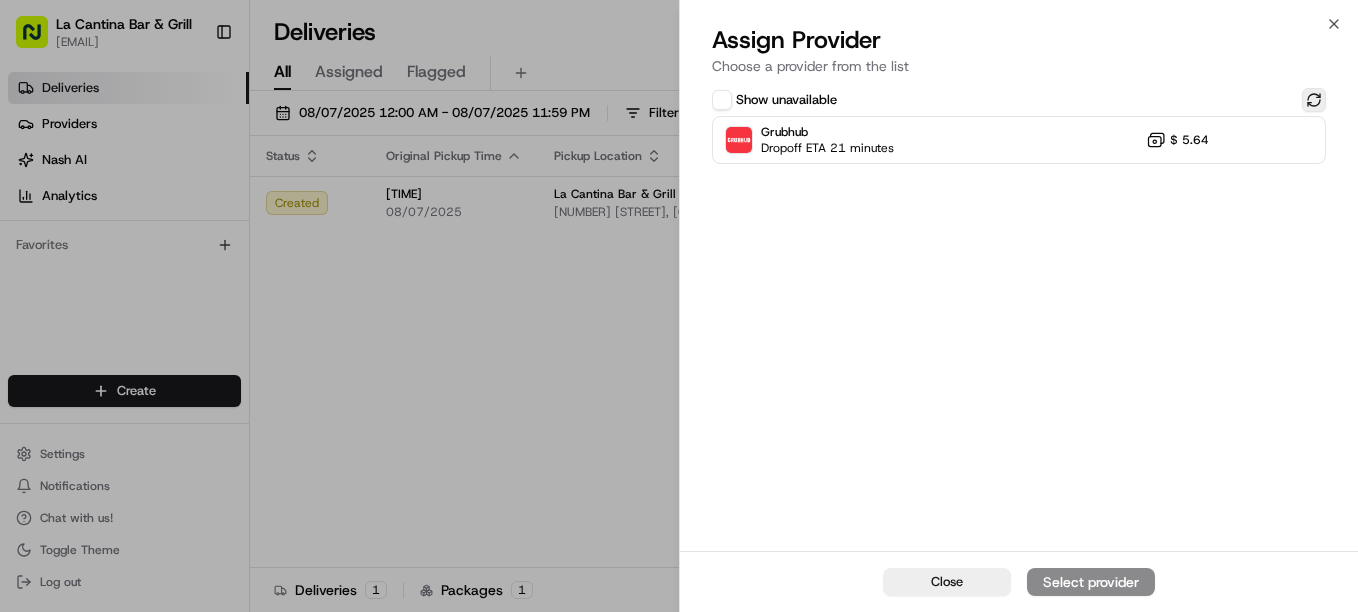click at bounding box center (1314, 100) 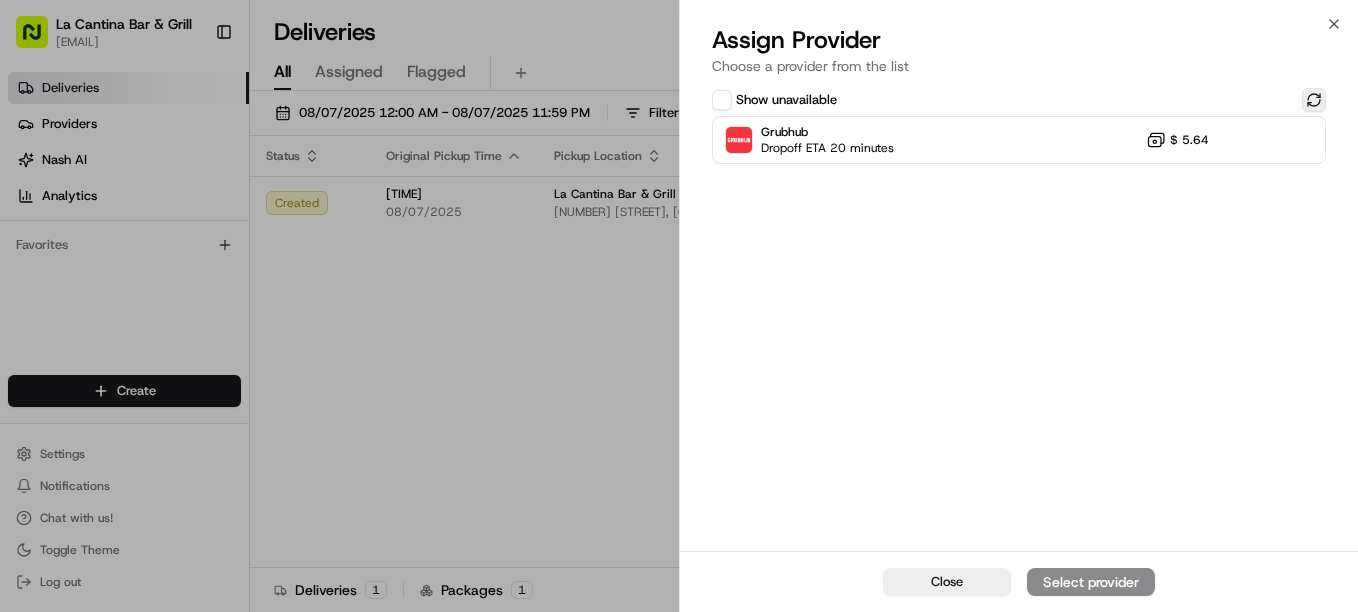 click at bounding box center [1314, 100] 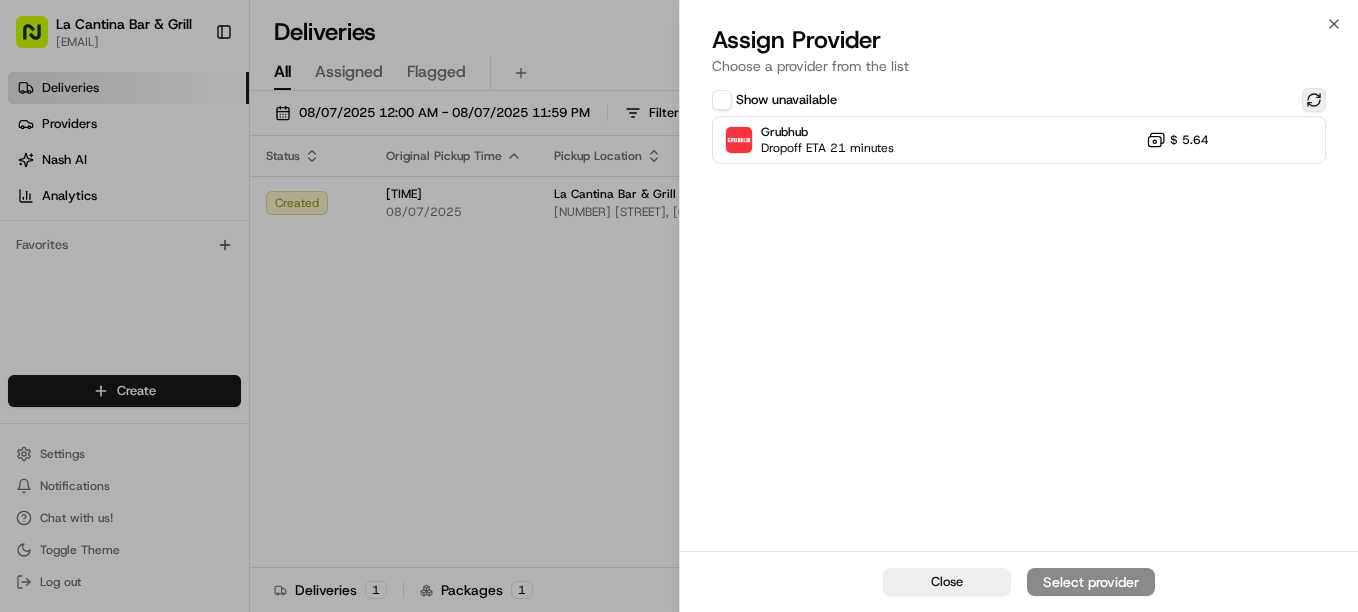 click at bounding box center (1314, 100) 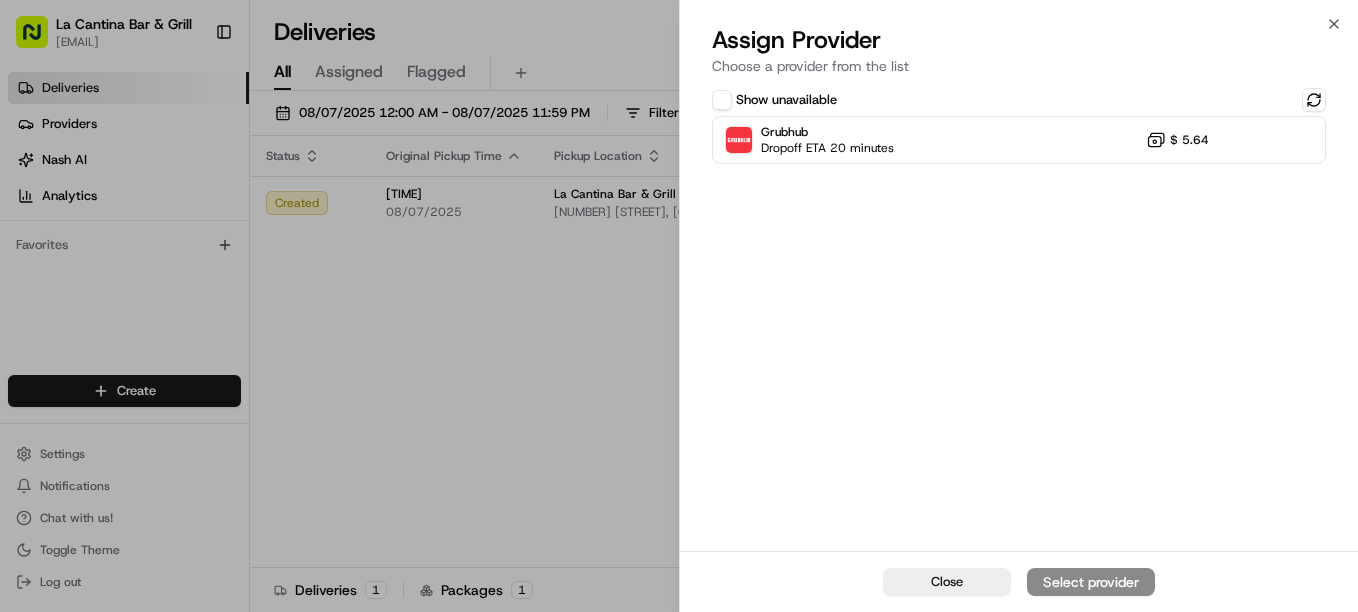 click on "Close Assign Provider Choose a provider from the list Show unavailable Grubhub Dropoff ETA   20 minutes $   5.64 Close Select provider" at bounding box center (1018, 306) 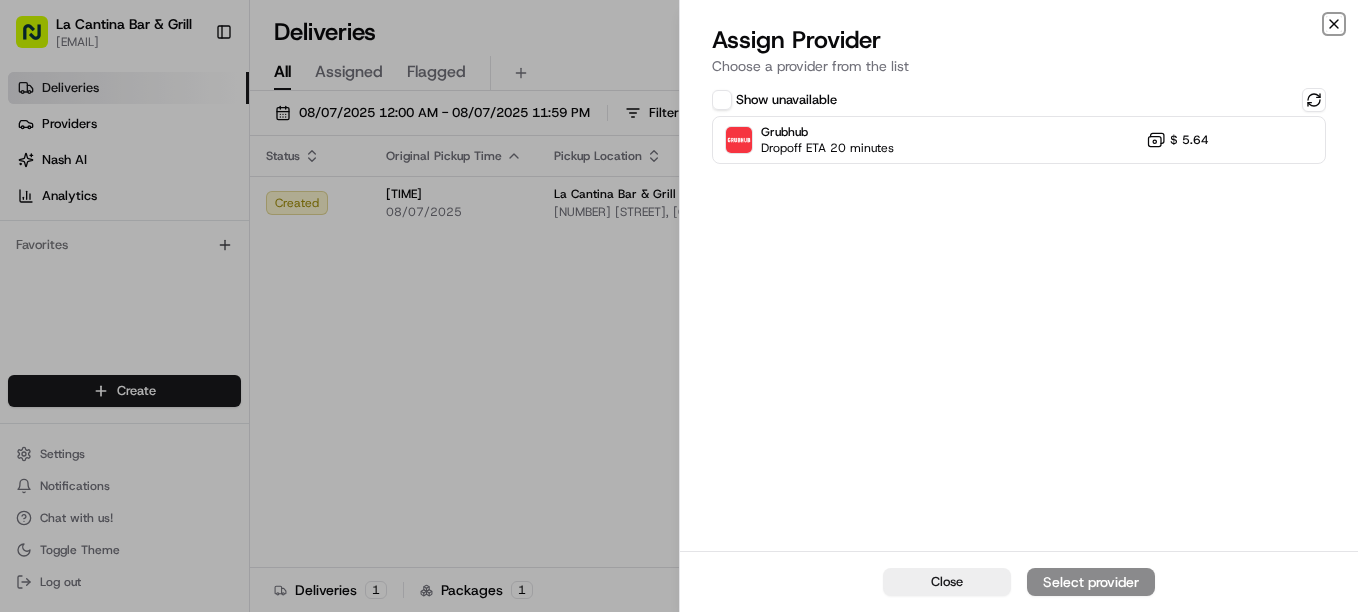 click 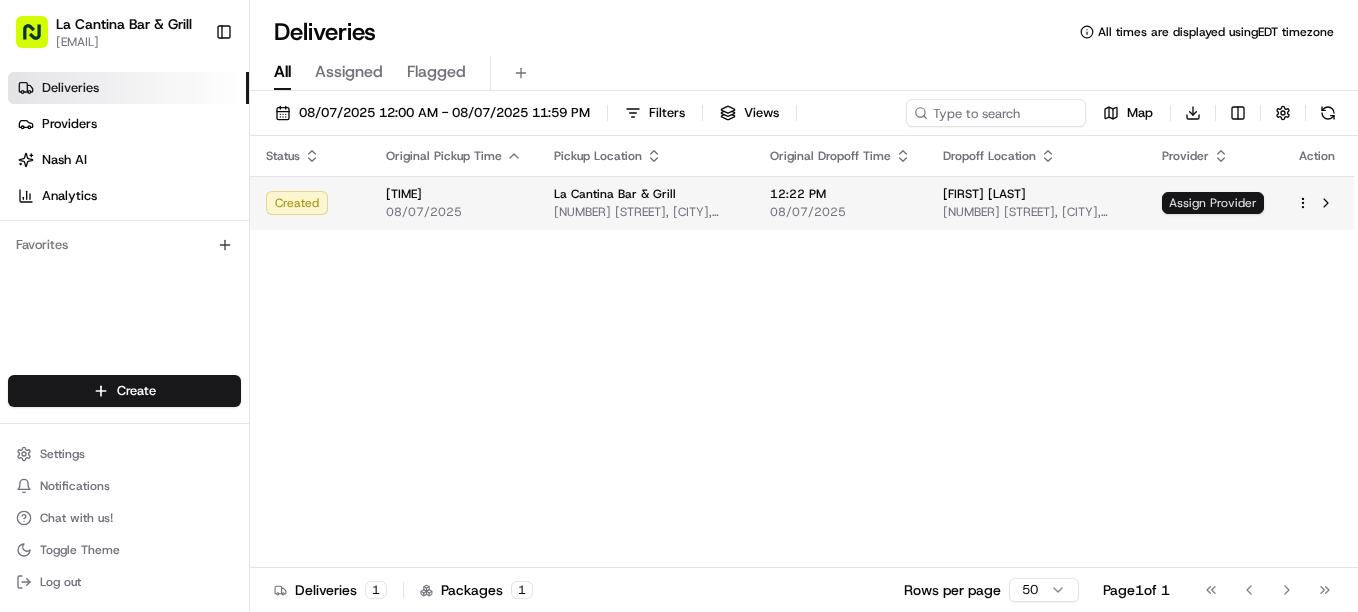click on "Assign Provider" at bounding box center [1213, 203] 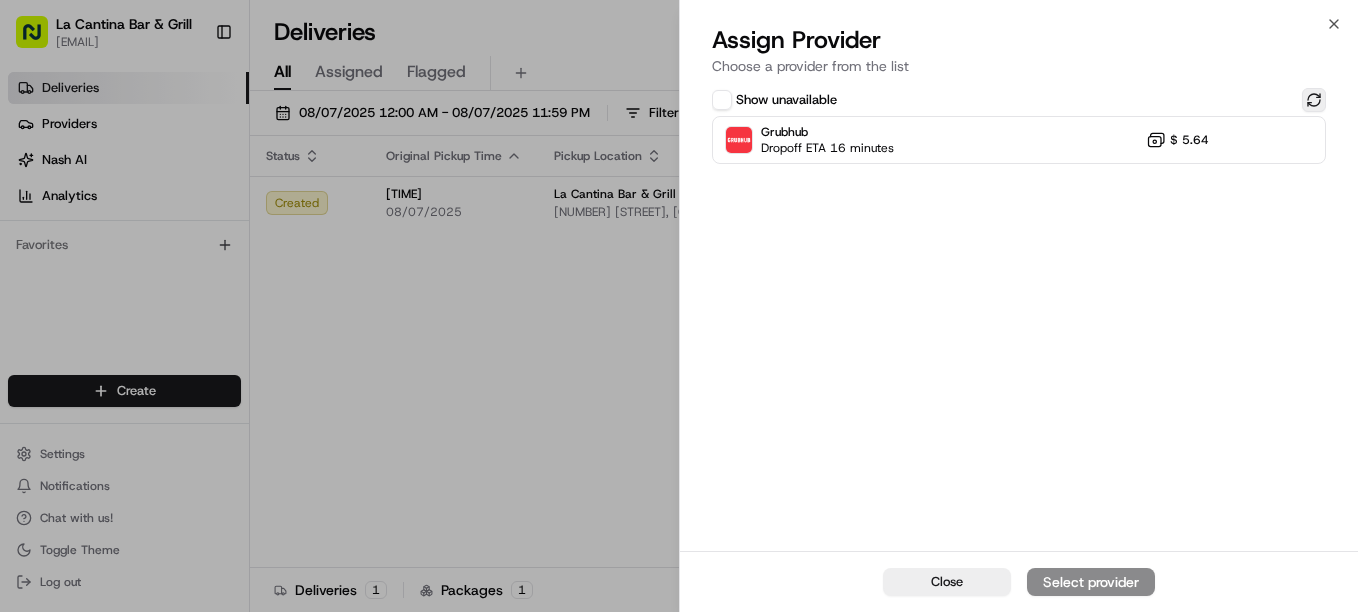 click at bounding box center [1314, 100] 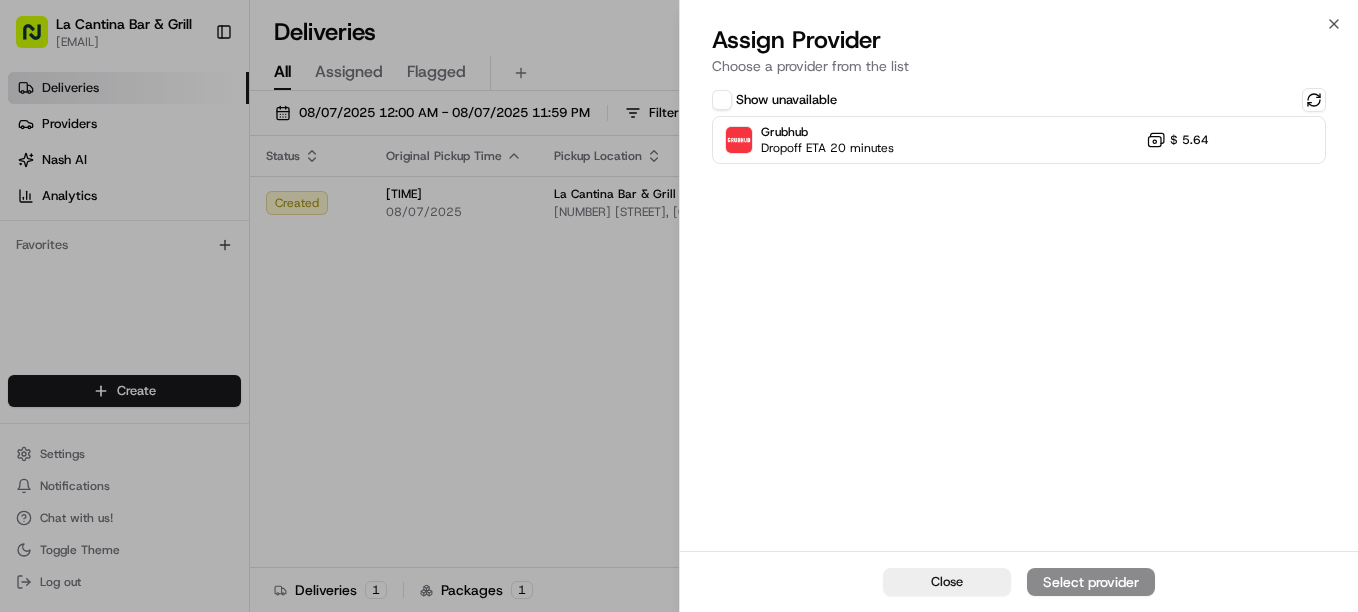 click on "Assign Provider Choose a provider from the list" at bounding box center [1019, 54] 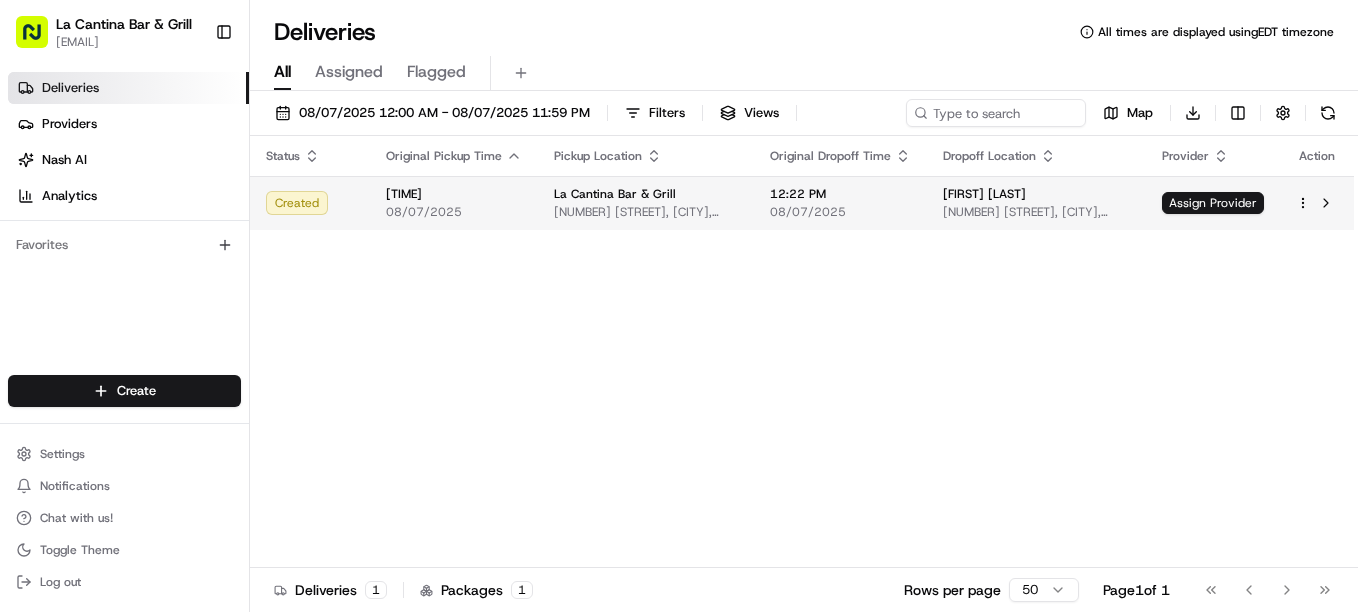 scroll, scrollTop: 0, scrollLeft: 0, axis: both 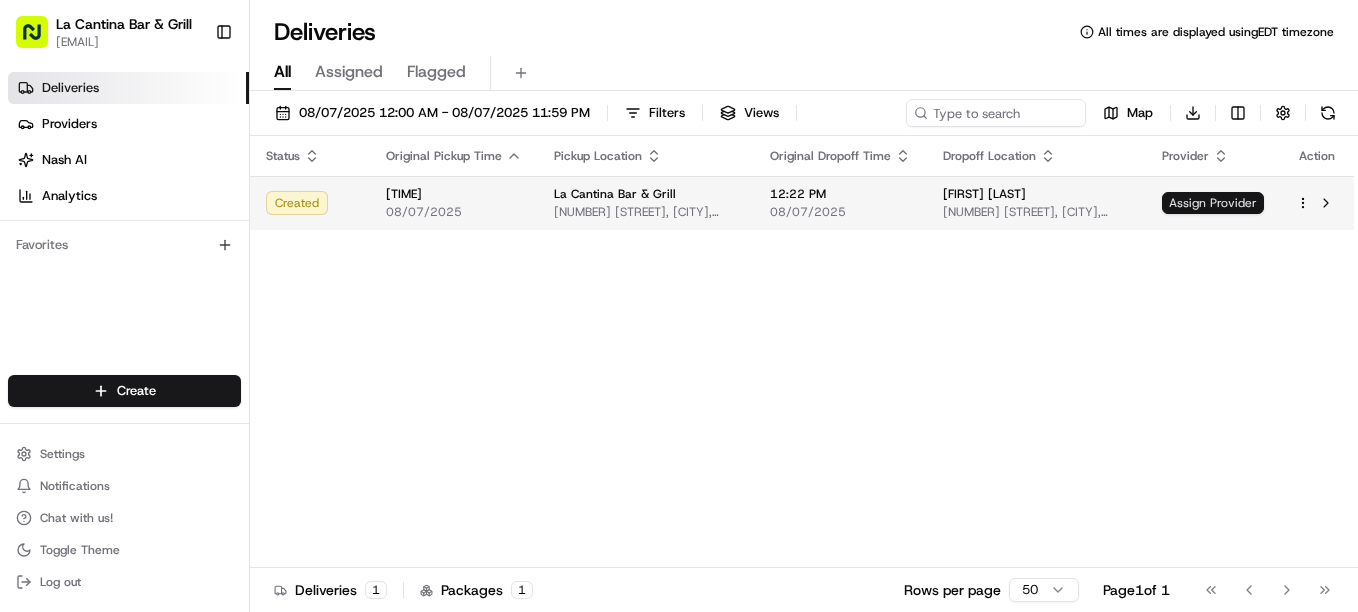 click on "Assign Provider" at bounding box center [1213, 203] 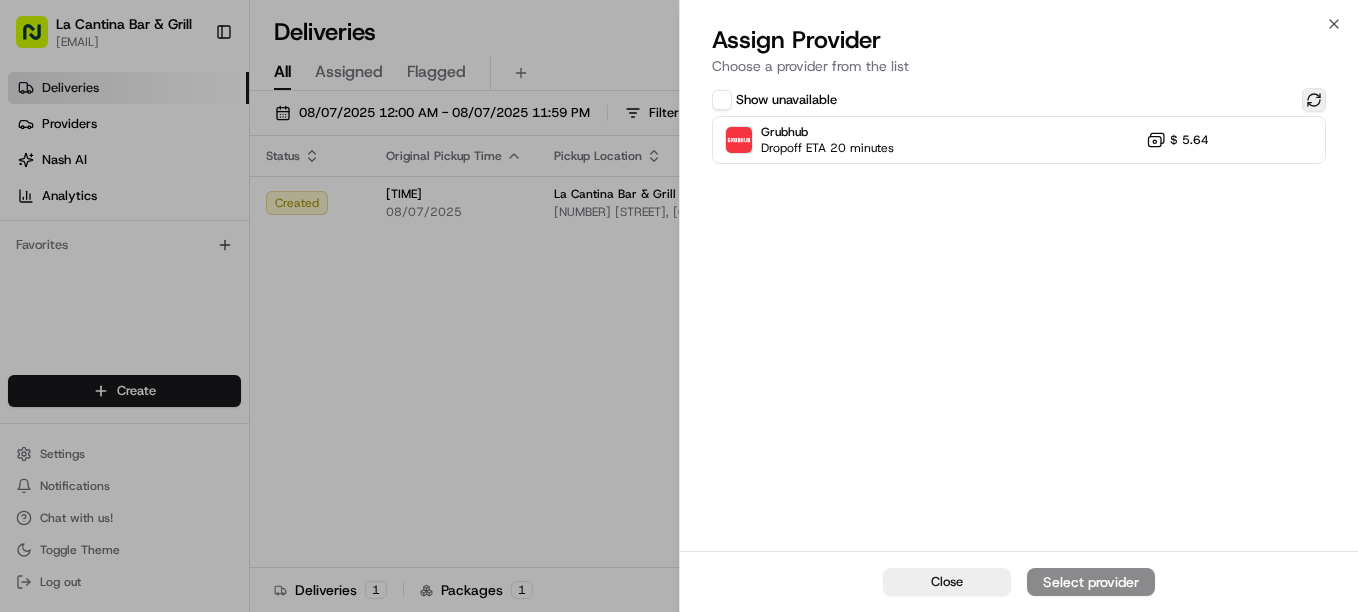 click at bounding box center [1314, 100] 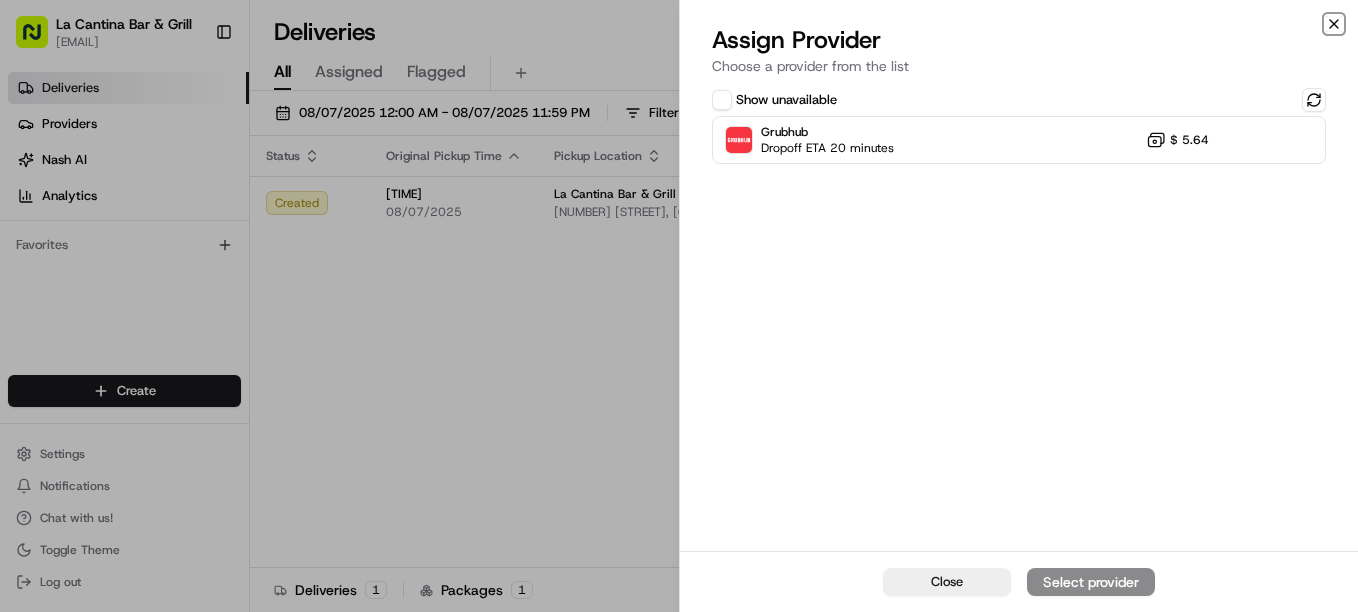 click 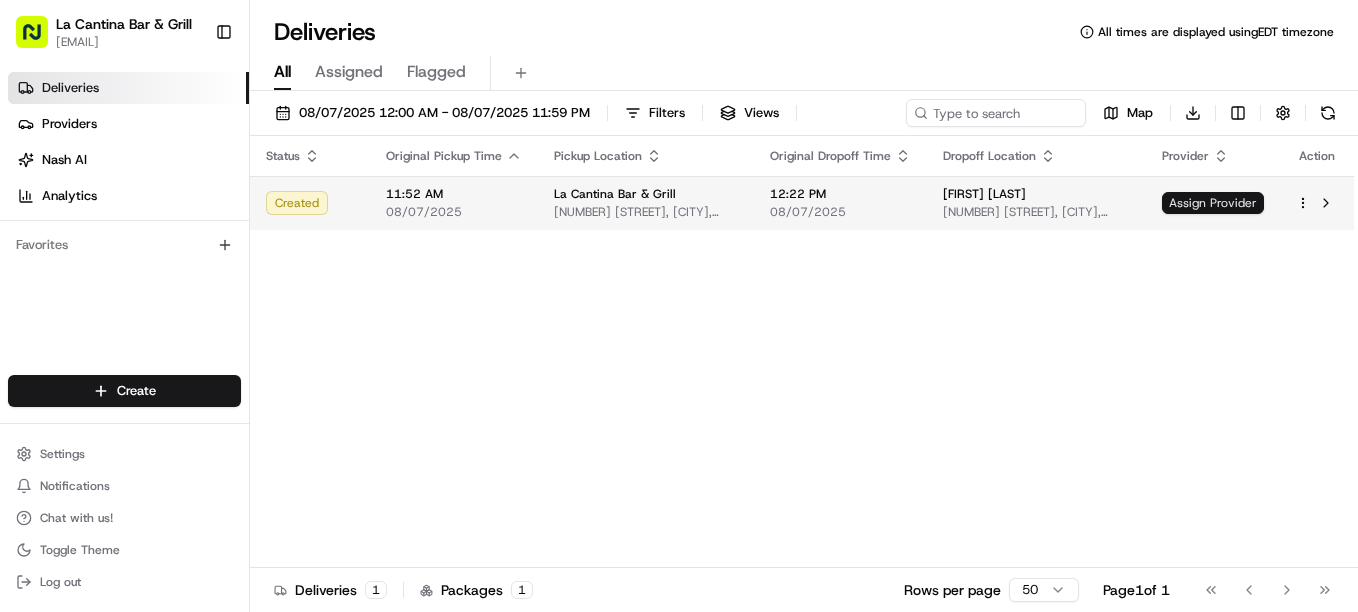 scroll, scrollTop: 0, scrollLeft: 0, axis: both 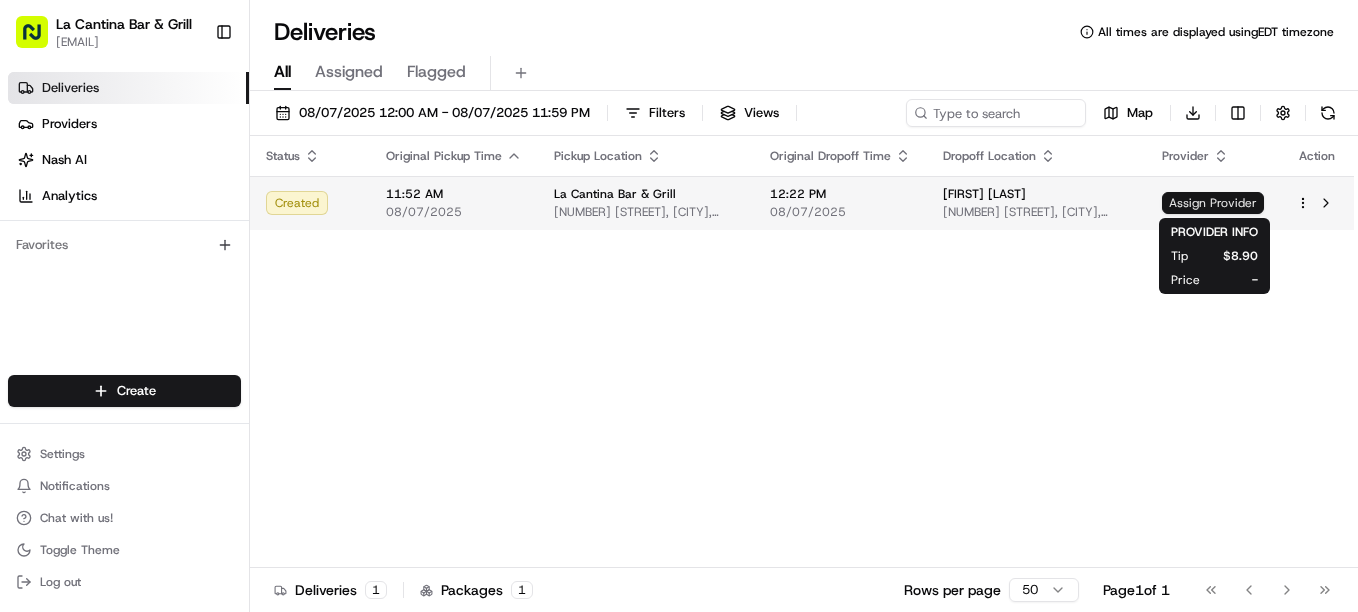 click on "Assign Provider" at bounding box center (1213, 203) 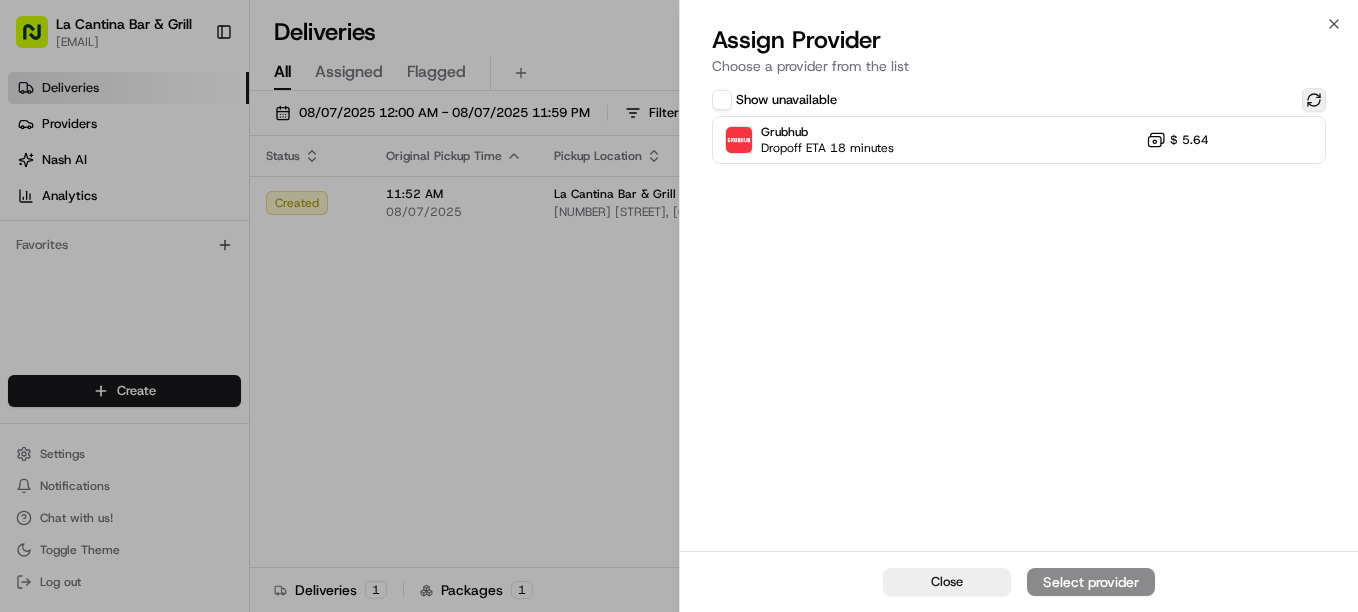 click at bounding box center (1314, 100) 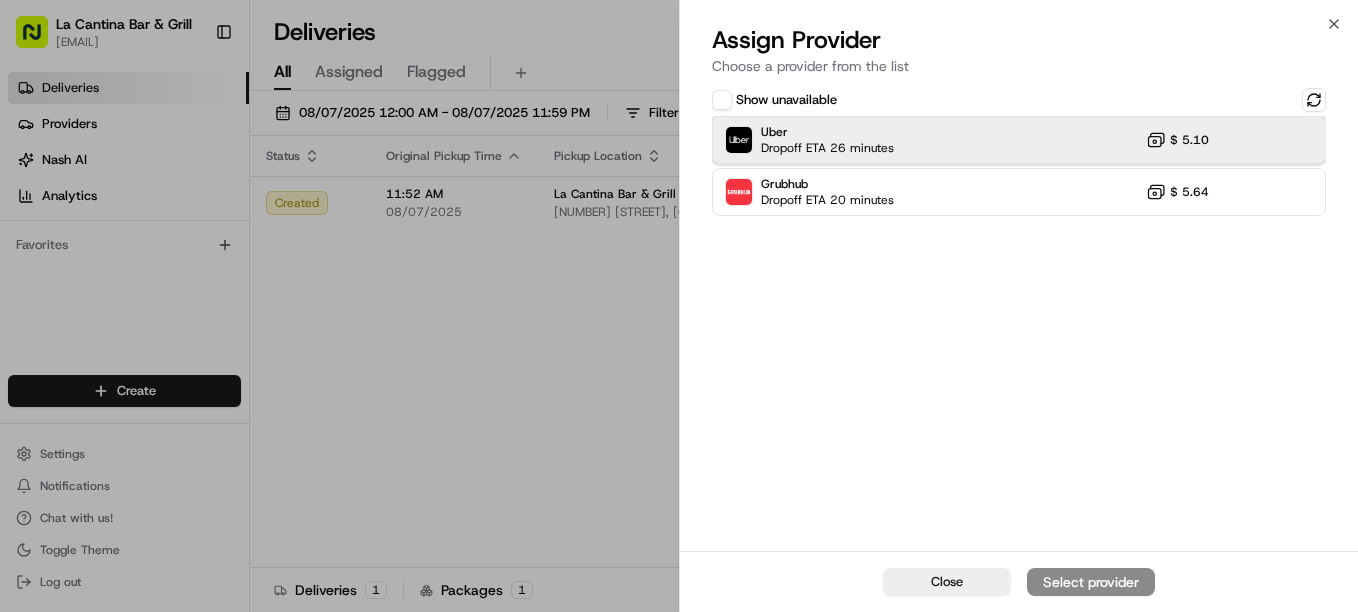click at bounding box center (1265, 140) 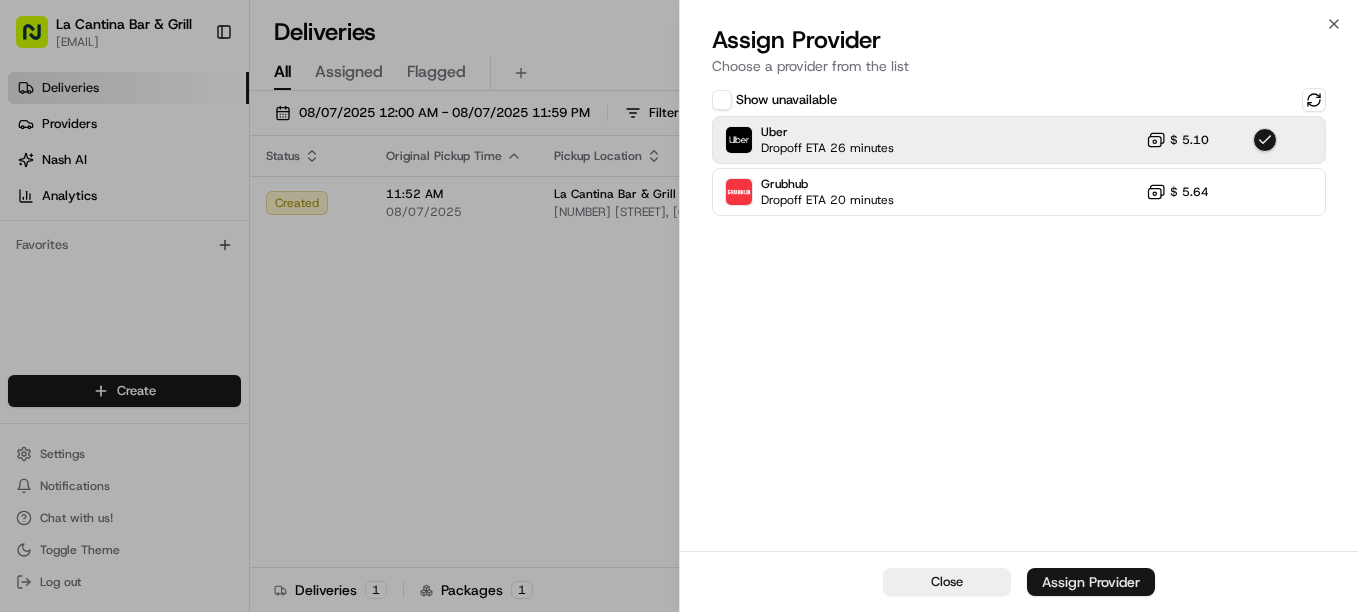 click on "Assign Provider" at bounding box center [1091, 582] 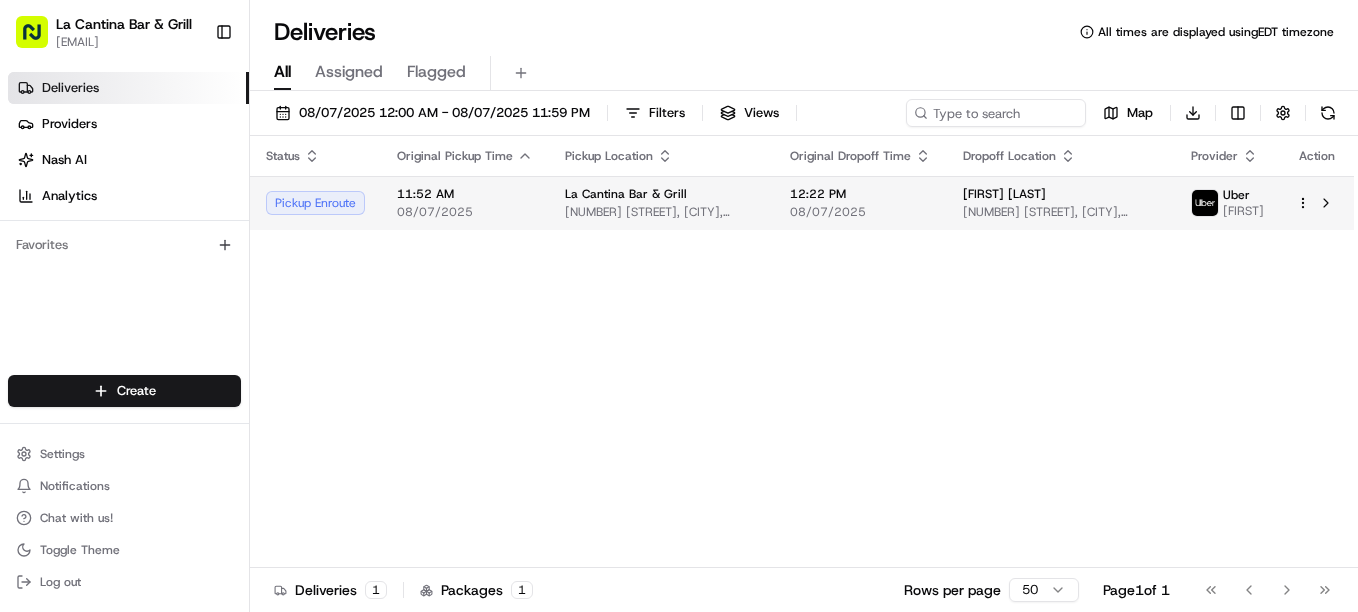click on "08/07/2025" at bounding box center [860, 212] 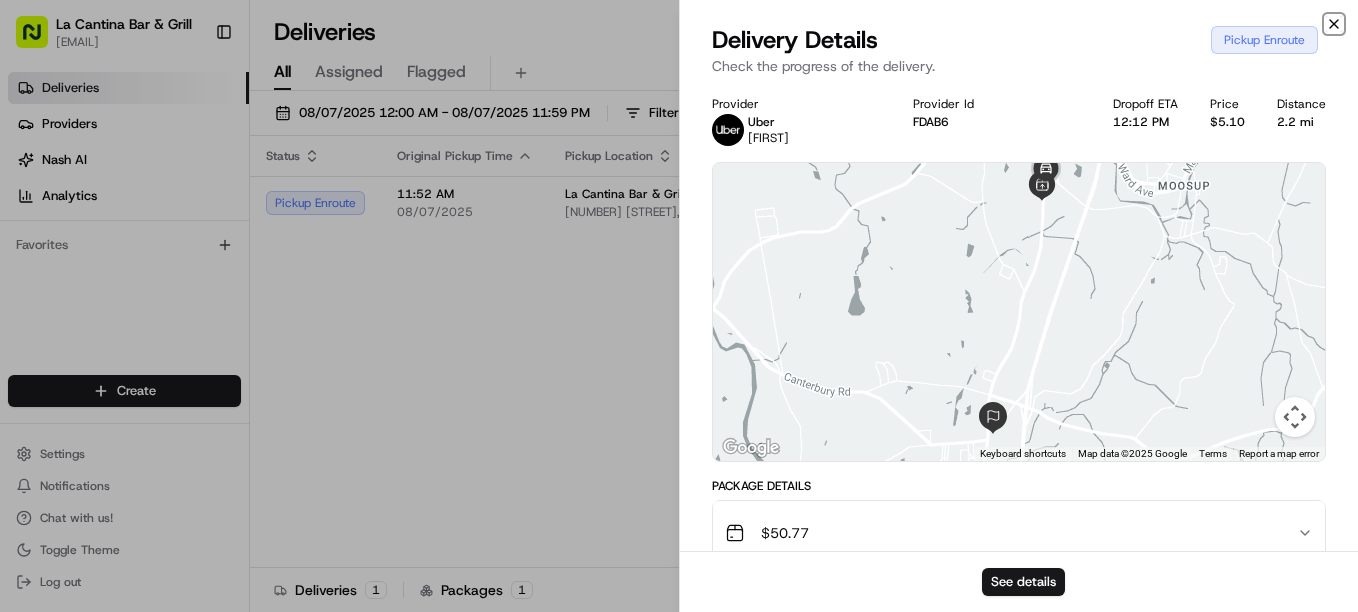 click 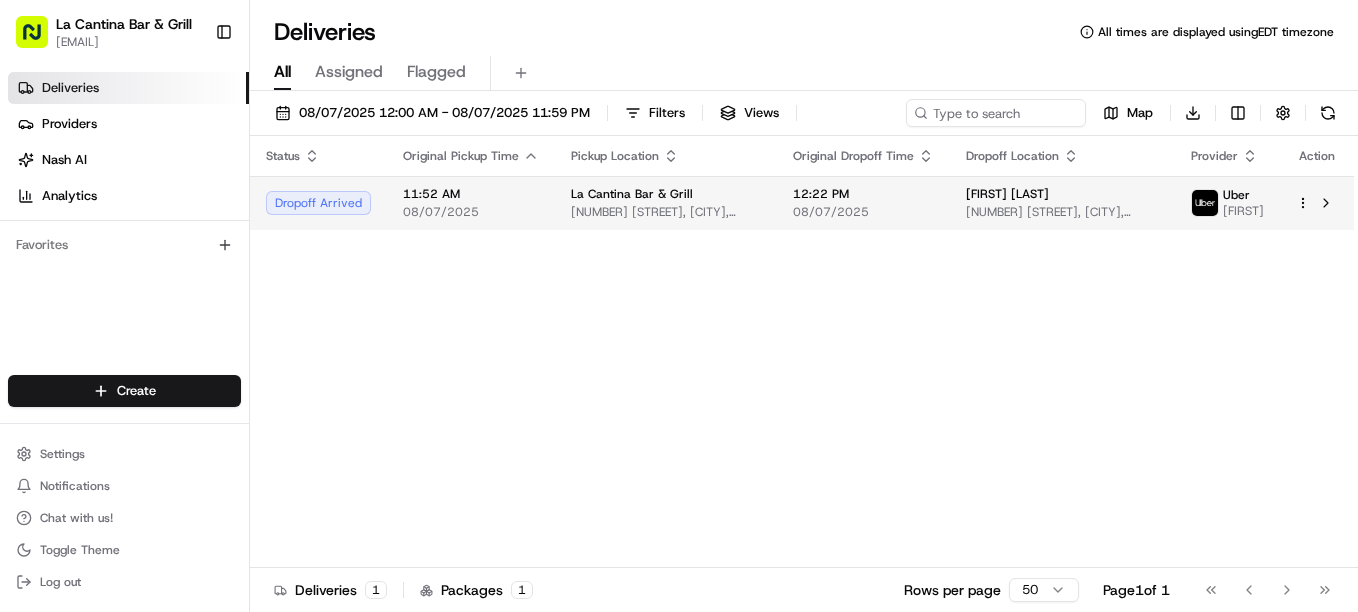 drag, startPoint x: 869, startPoint y: 212, endPoint x: 744, endPoint y: 217, distance: 125.09996 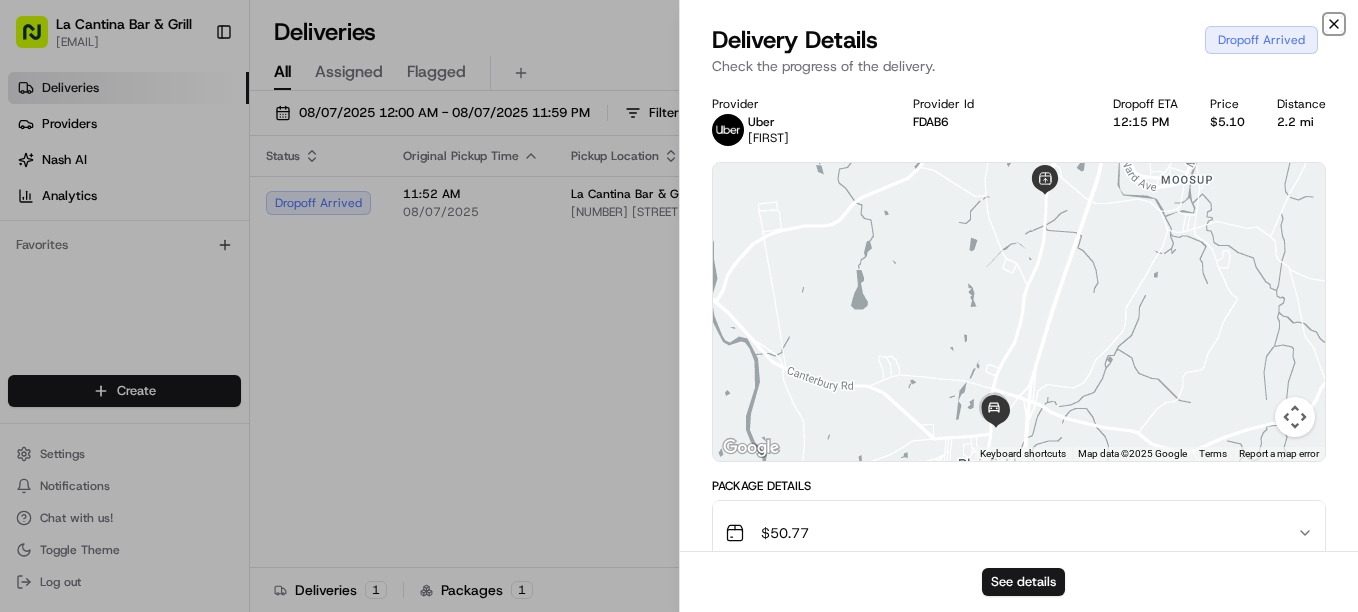 click 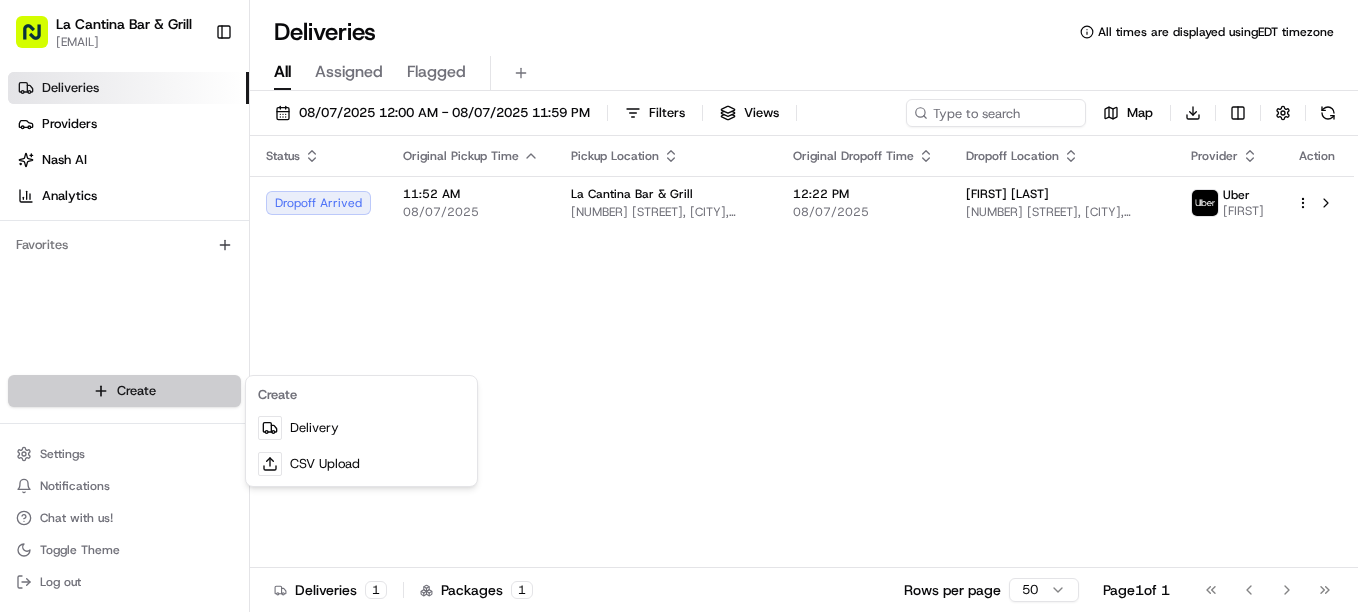 click on "La Cantina Bar & Grill lacantinabargrill@gmail.com Toggle Sidebar Deliveries Providers Nash AI Analytics Favorites Main Menu Members & Organization Organization Users Roles Preferences Customization Tracking Orchestration Automations Dispatch Strategy Locations Pickup Locations Dropoff Locations Billing Billing Refund Requests Integrations Notification Triggers Webhooks API Keys Request Logs Create Settings Notifications Chat with us! Toggle Theme Log out Deliveries All times are displayed using  EDT   timezone All Assigned Flagged 08/07/2025 12:00 AM - 08/07/2025 11:59 PM Filters Views Map Download Status Original Pickup Time Pickup Location Original Dropoff Time Dropoff Location Provider Action Dropoff Arrived 11:52 AM 08/07/2025 La Cantina Bar & Grill 123 Norwich Rd, Plainfield, CT 06374, USA 12:22 PM 08/07/2025 Becky Billington 582 Norwich Rd, Plainfield, CT 06374, USA Uber ROMEL M. Deliveries 1 Packages 1 Rows per page 50 Page  1  of   1 Go to first page Go to previous page" at bounding box center [679, 306] 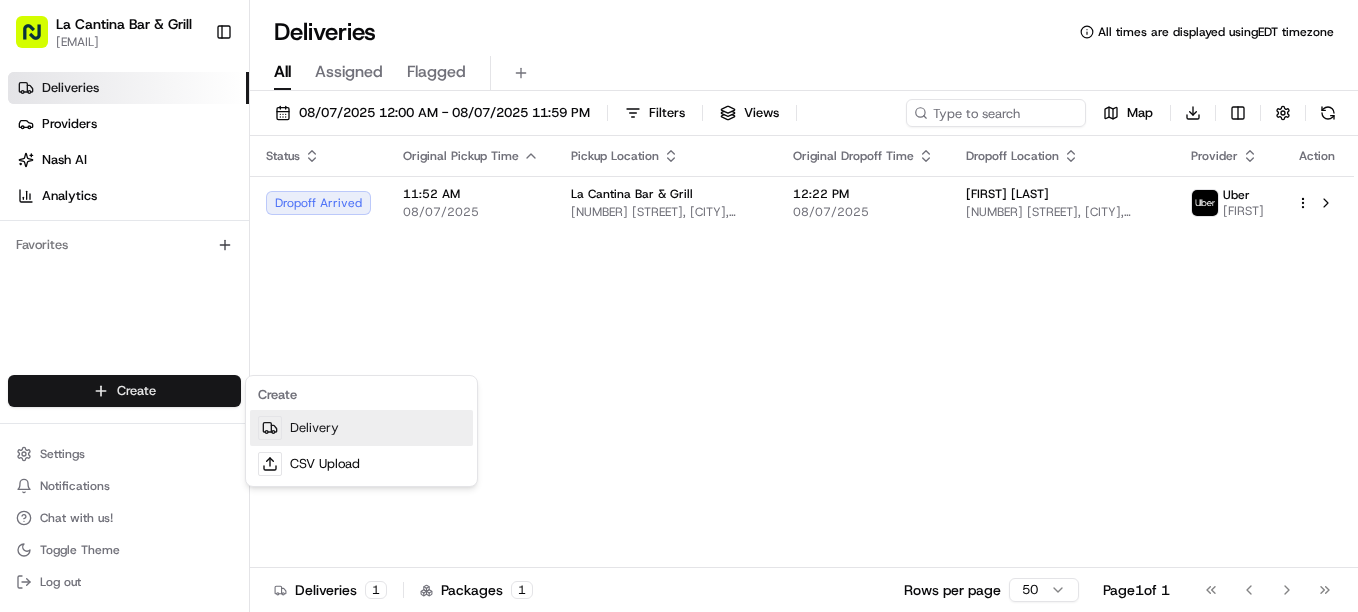 click on "Delivery" at bounding box center [361, 428] 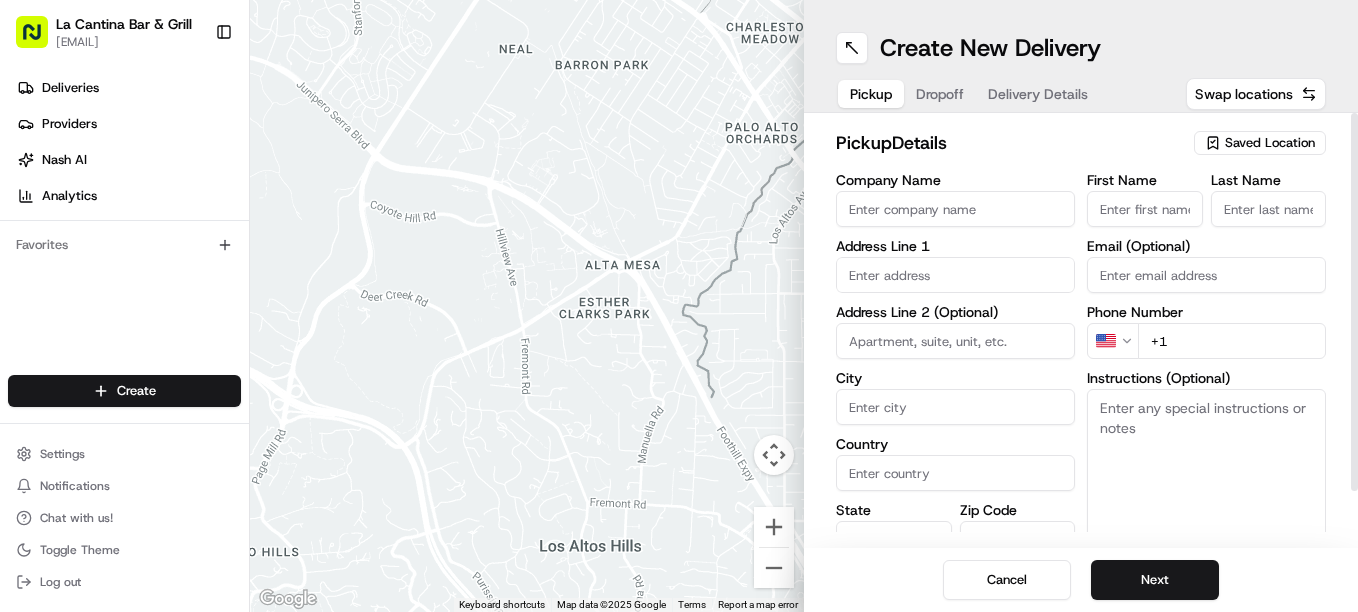 click on "Company Name" at bounding box center [955, 209] 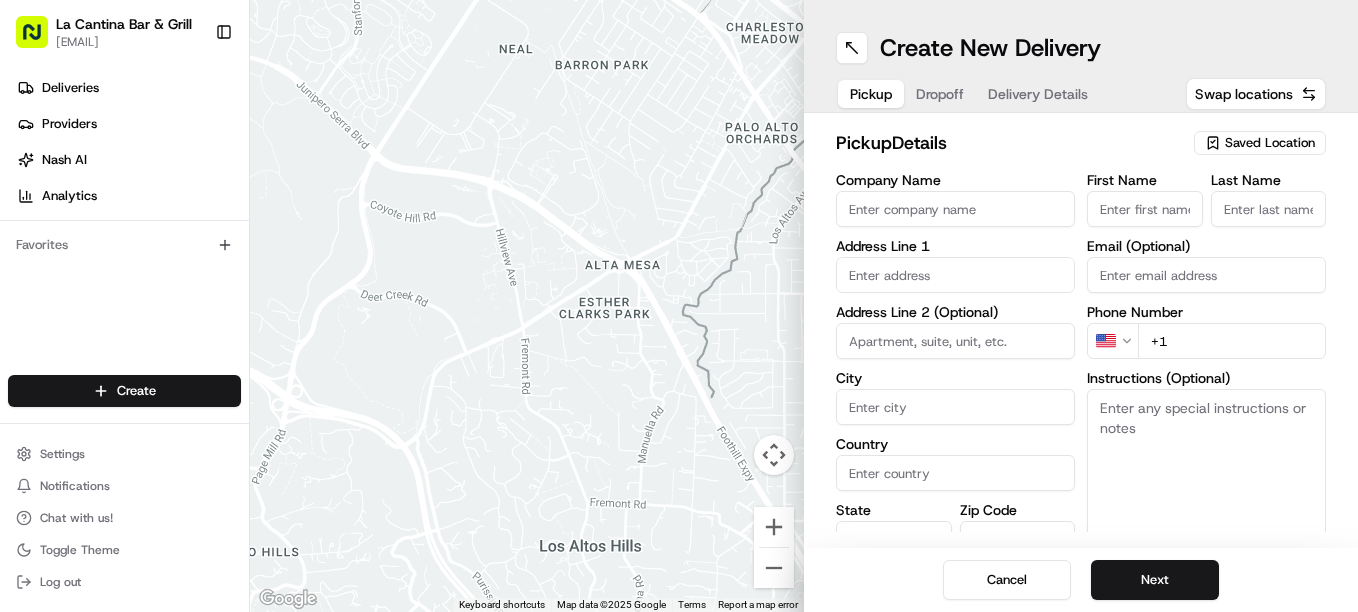 type on "La Cantina Bar & Grill" 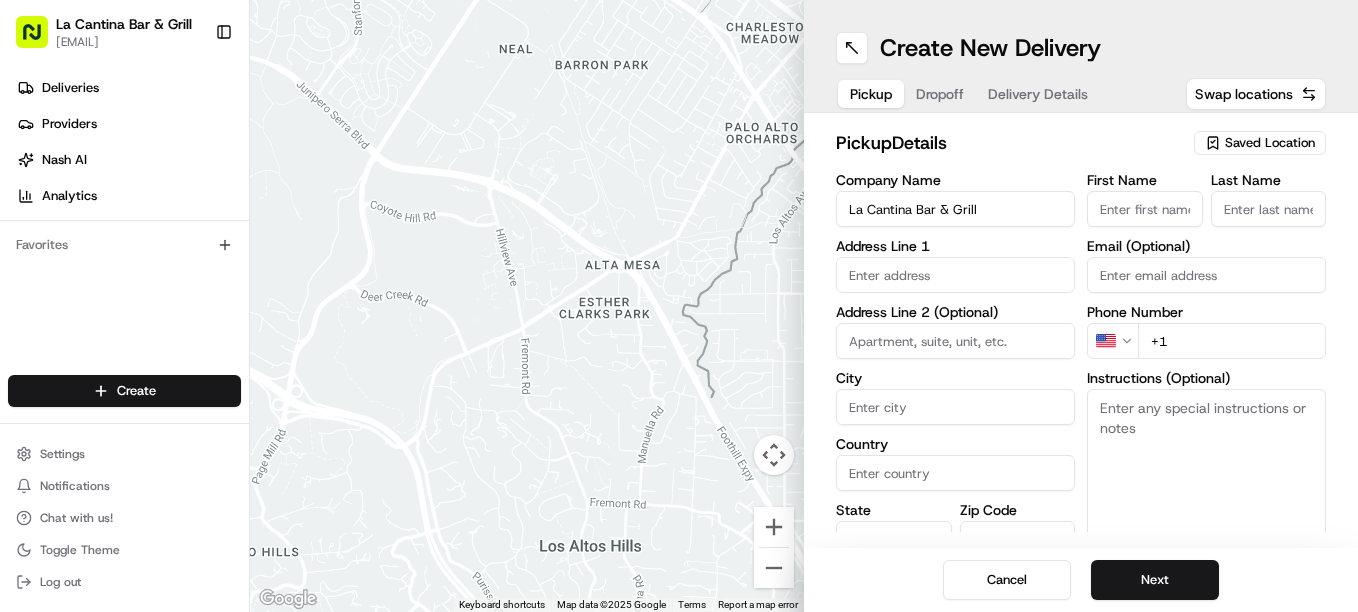 type on "123 Norwich Road" 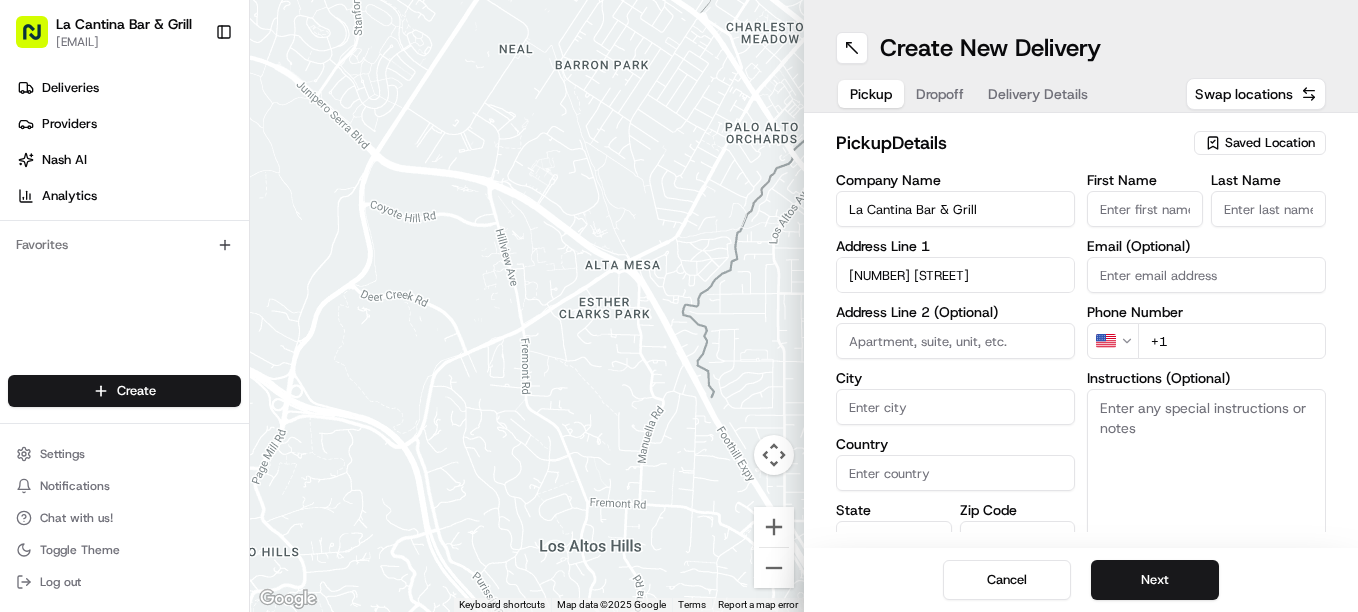 type on "Plainfield" 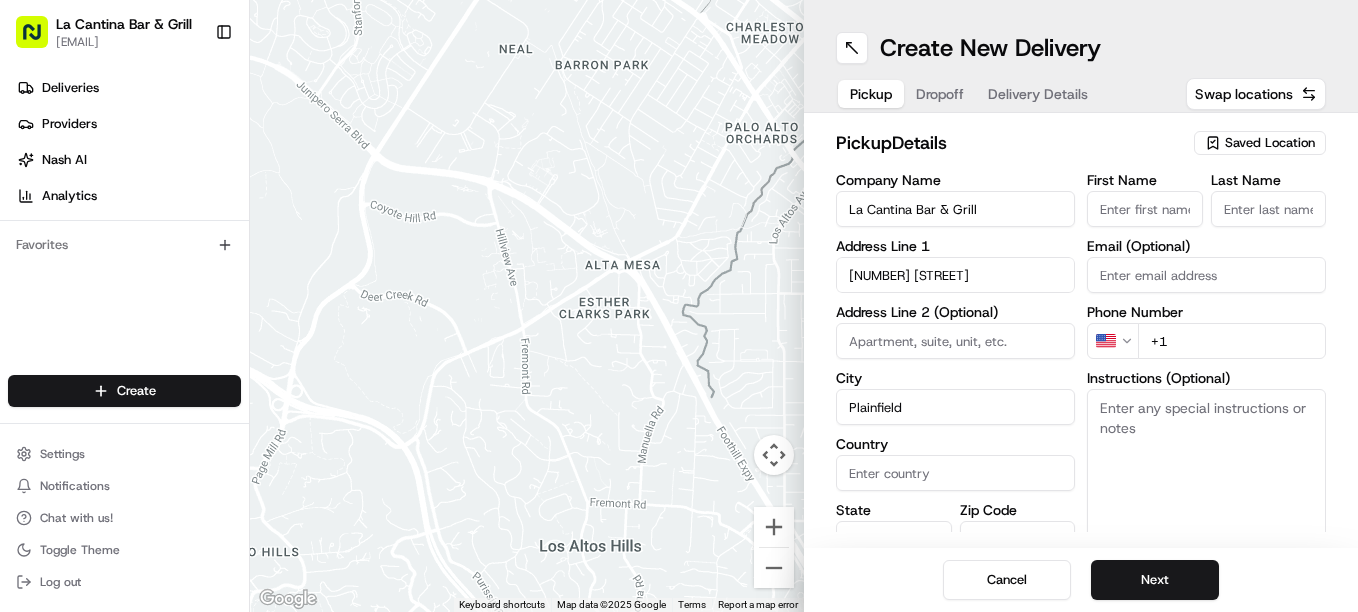 type on "United States" 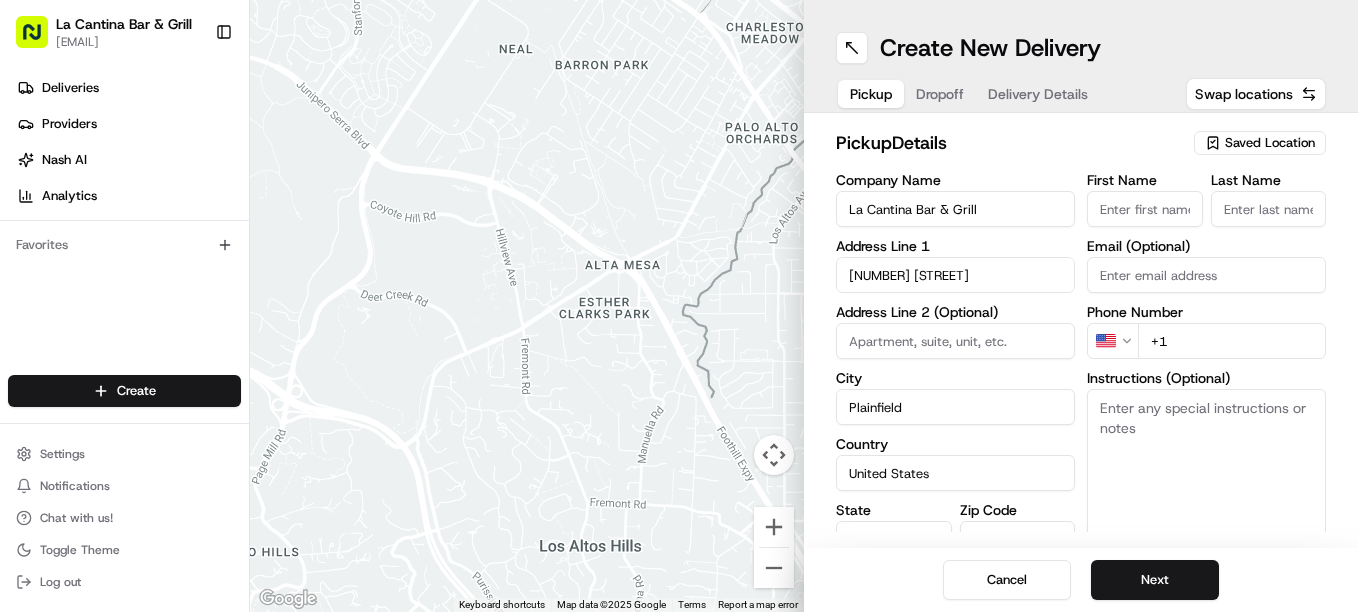 type on "CT" 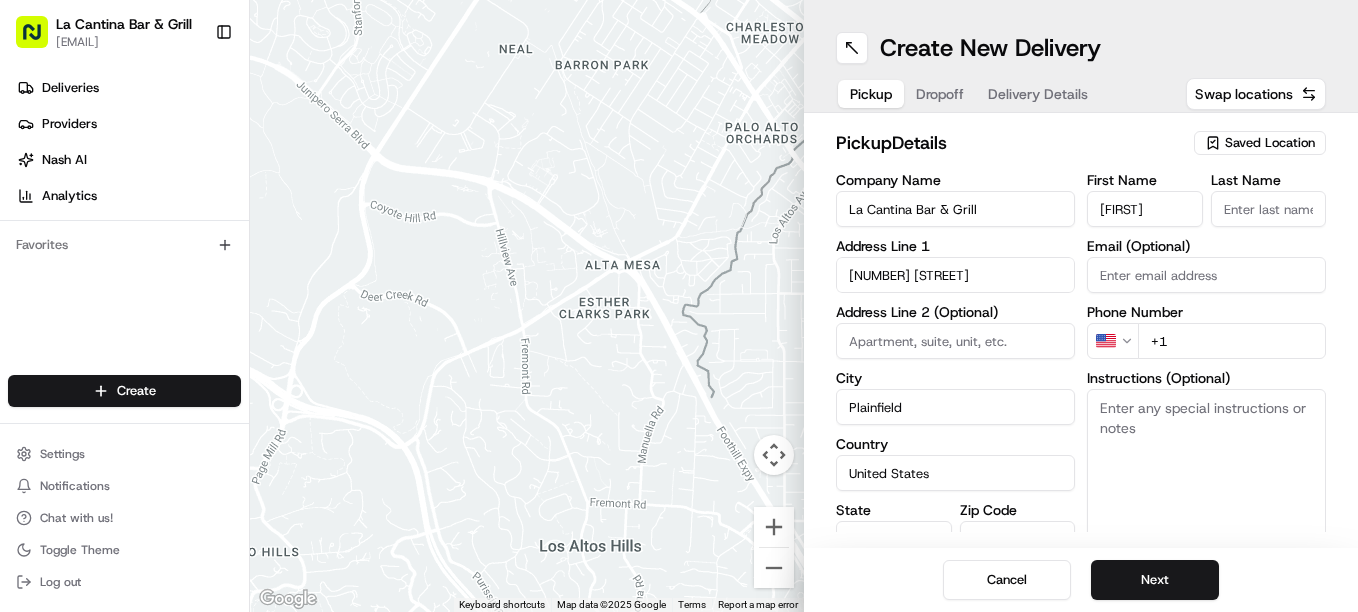 type on "GAMBOA" 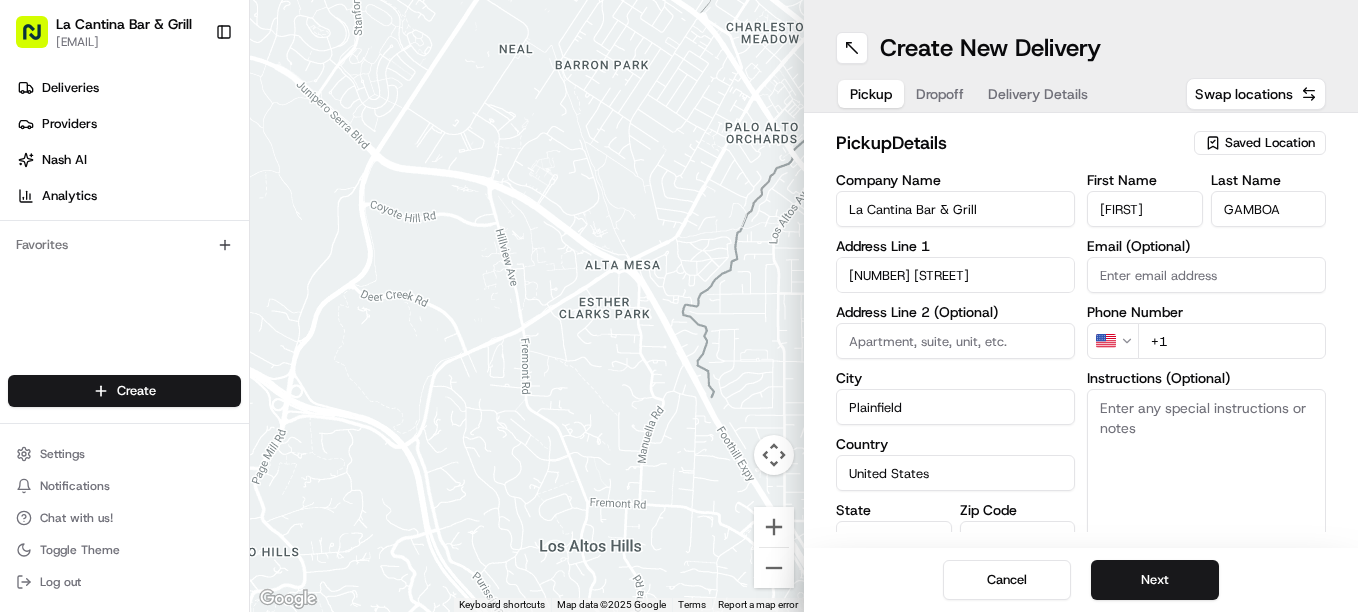 type on "dgamboa1974@gmail.com" 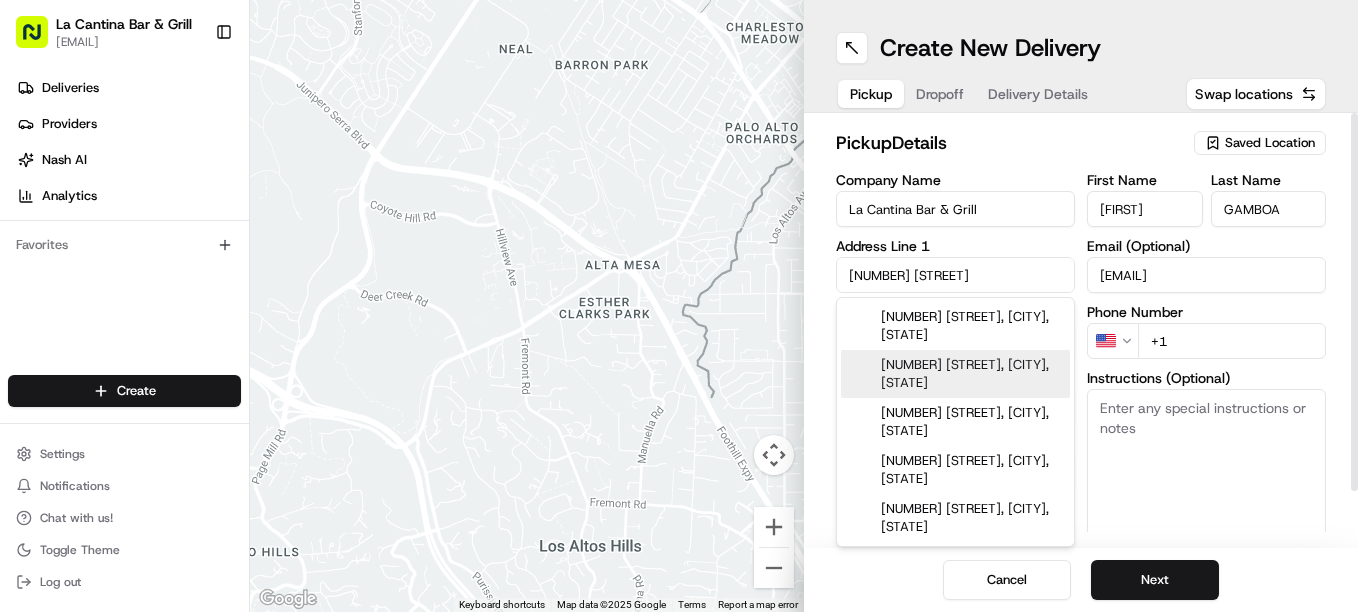 click on "+1" at bounding box center (1232, 341) 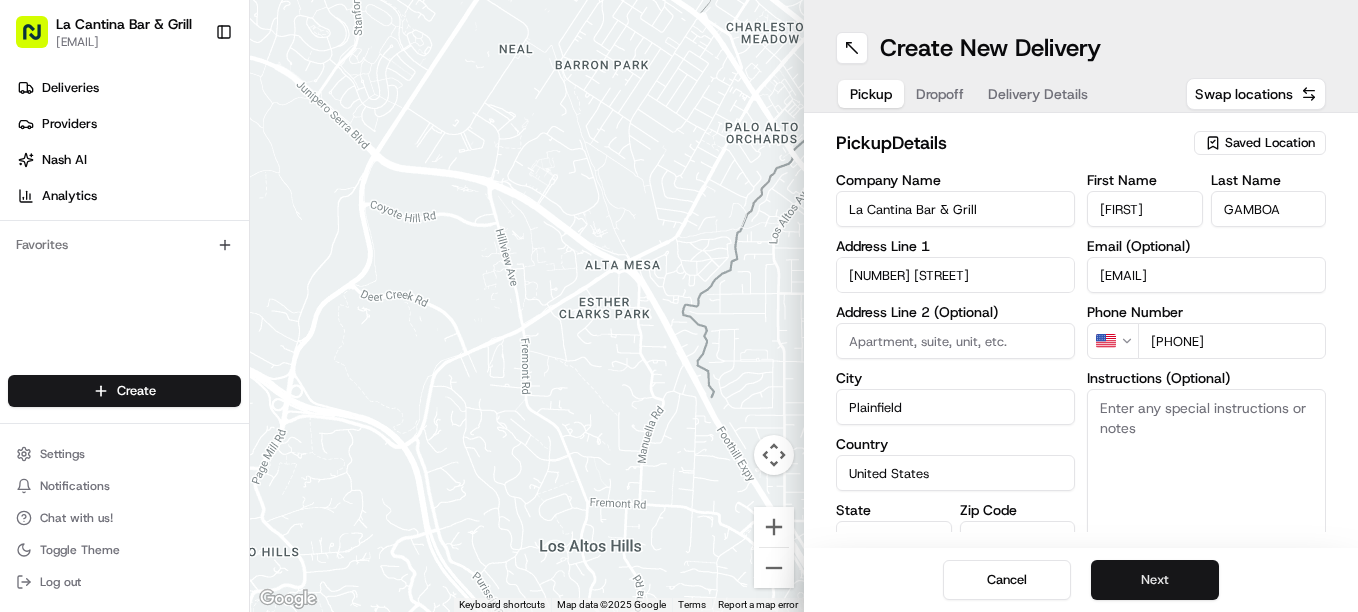 type on "+1 860 317 1117" 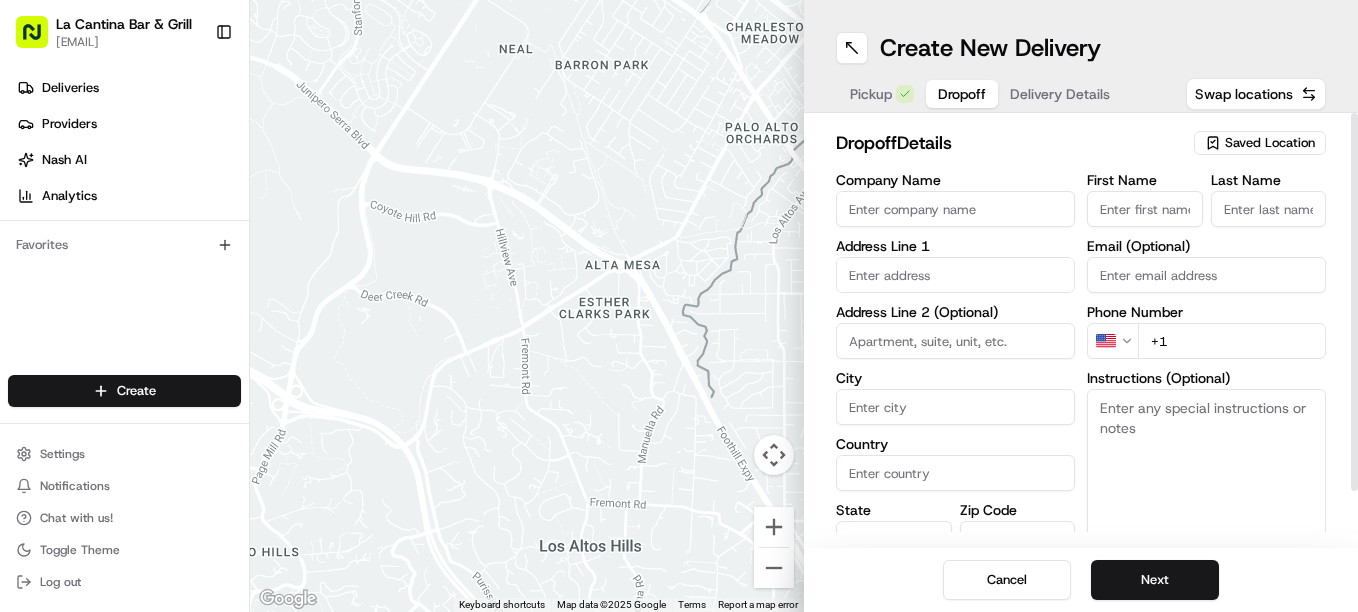 click at bounding box center (955, 275) 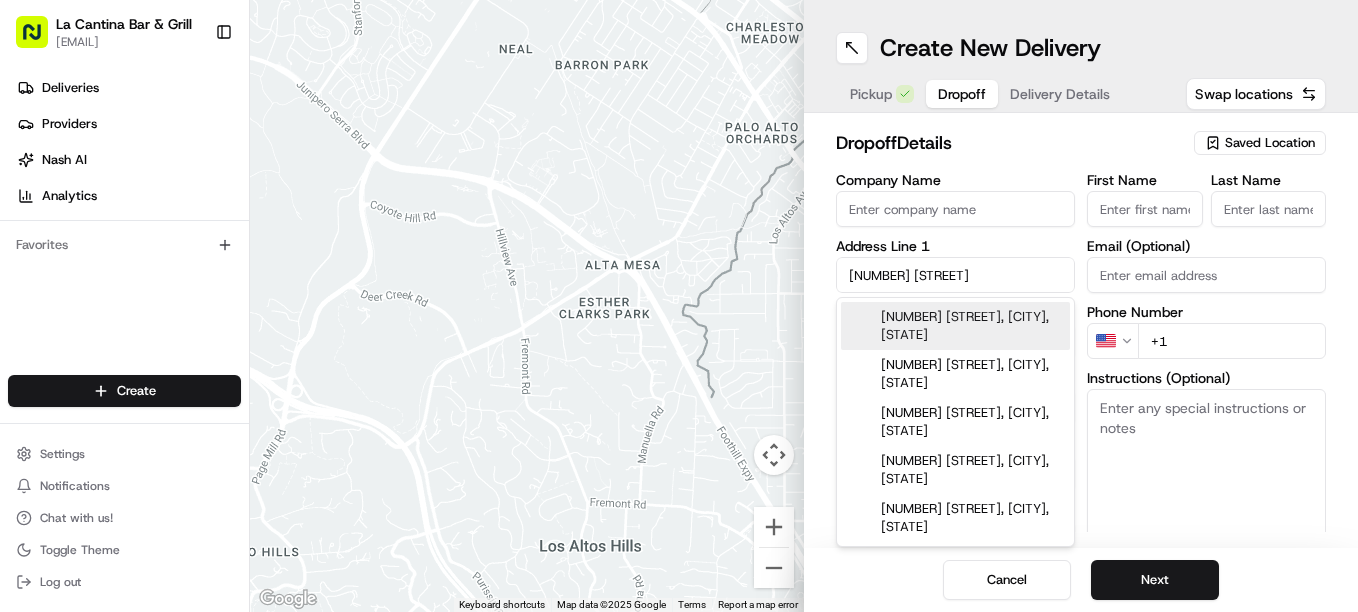 click on "31 Dow Road, Plainfield, CT 31 Dow Brook Circle, Ipswich, MA 31 Dow Avenue, Mineola, NY 31 Dow Lane, Center Barnstead, NH 31 Dow Road, Gilmanton, NH" at bounding box center [955, 422] 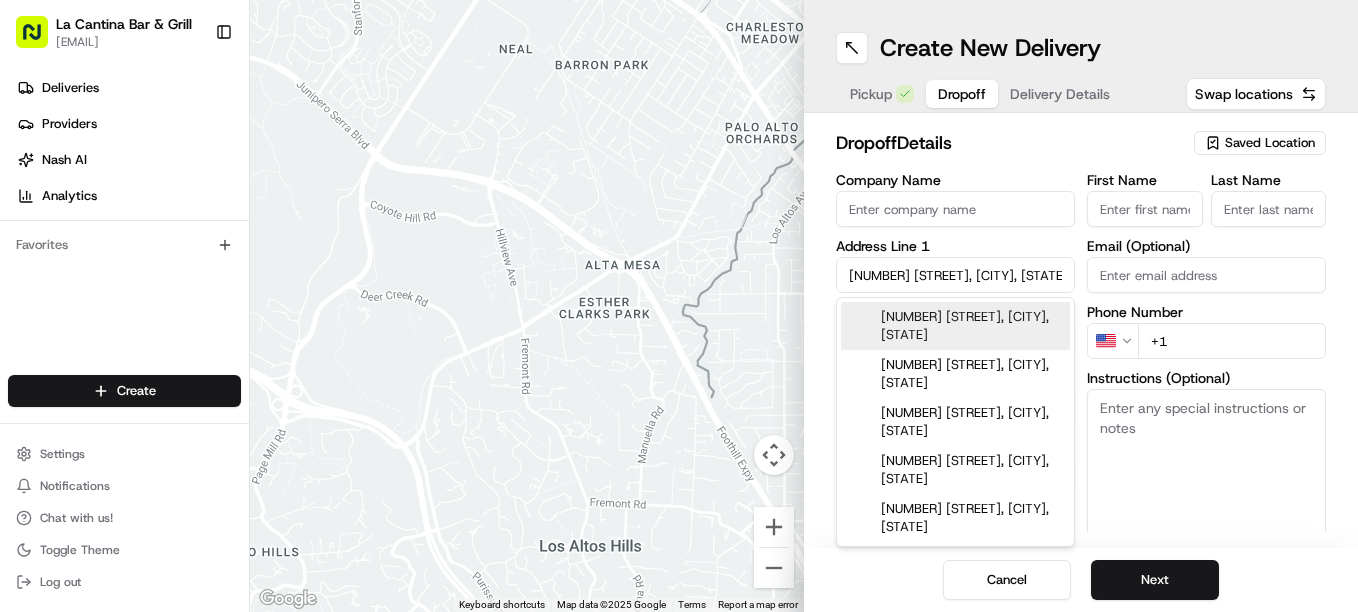 type on "[NUMBER] [STREET], [CITY], [STATE] [POSTAL_CODE], [COUNTRY]" 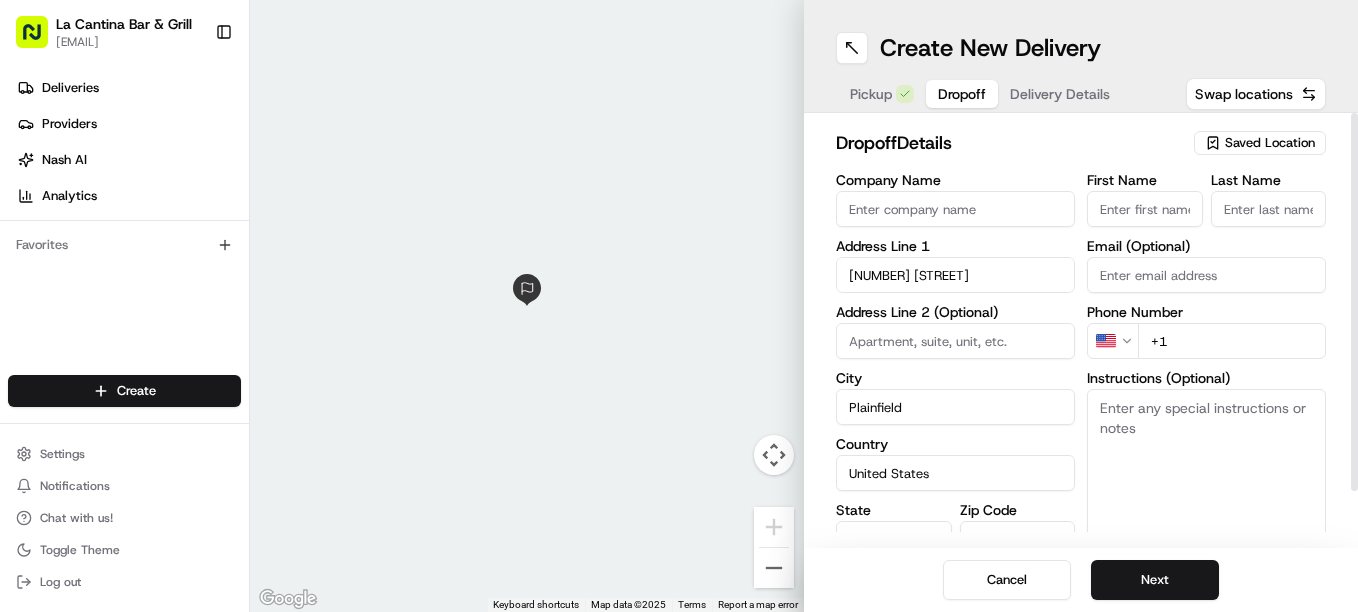 click on "First Name" at bounding box center (1145, 209) 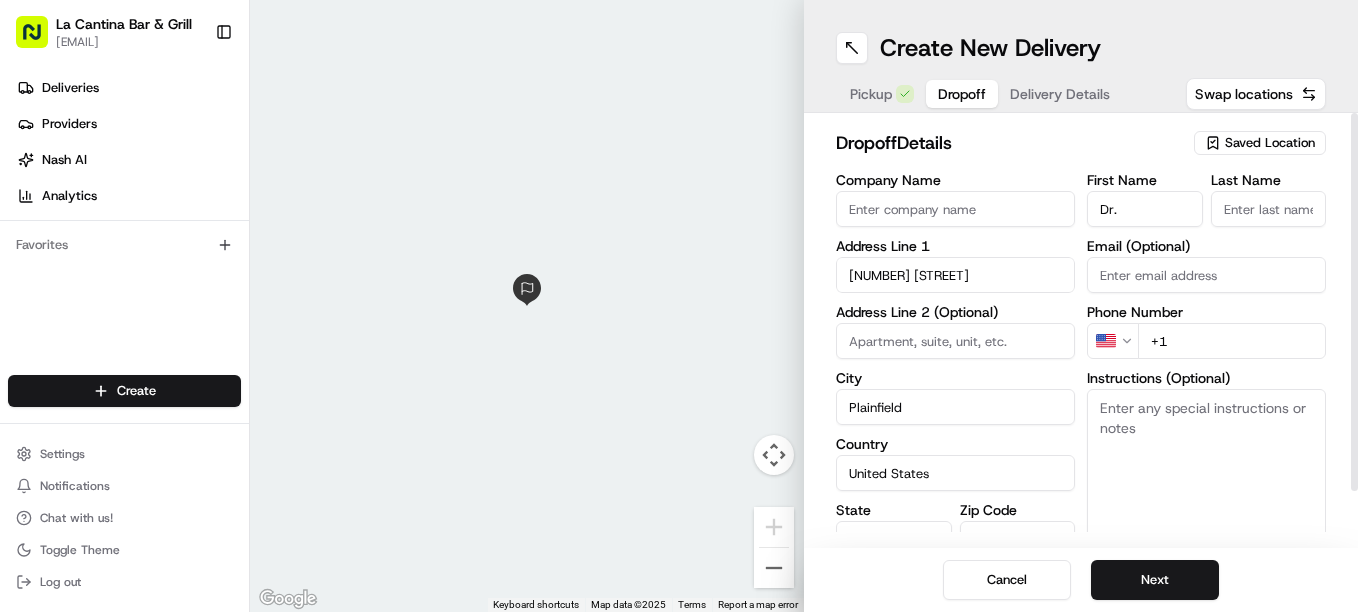 type on "Dr." 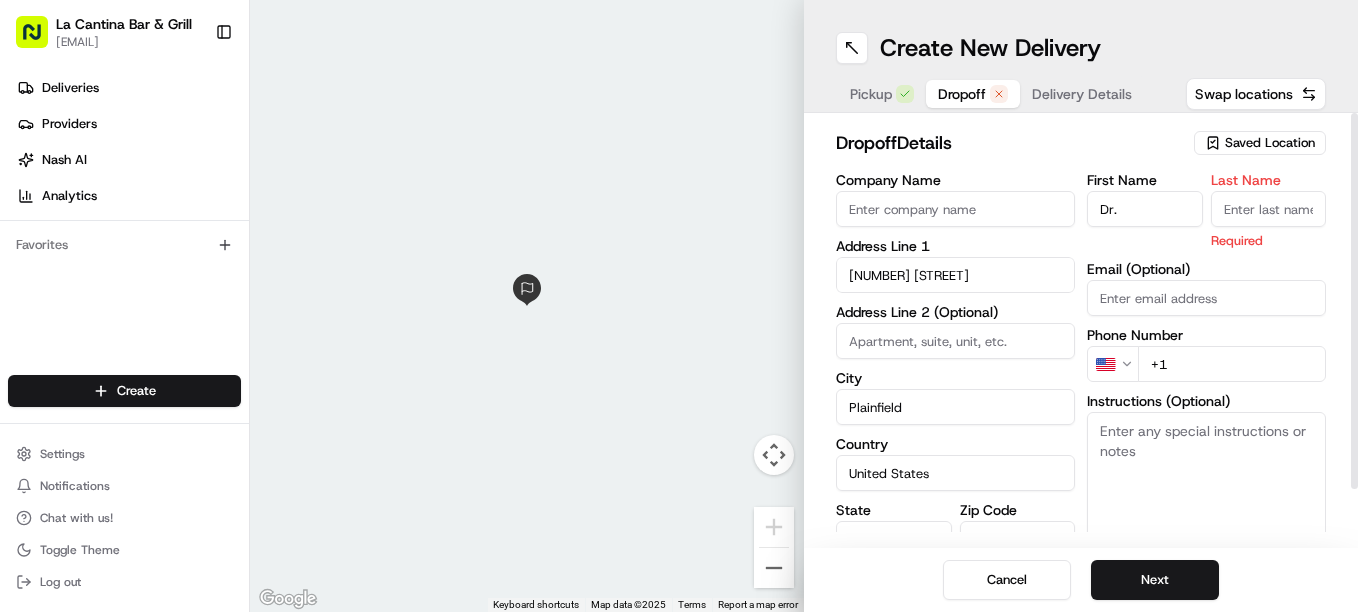 click on "Last Name" at bounding box center (1269, 209) 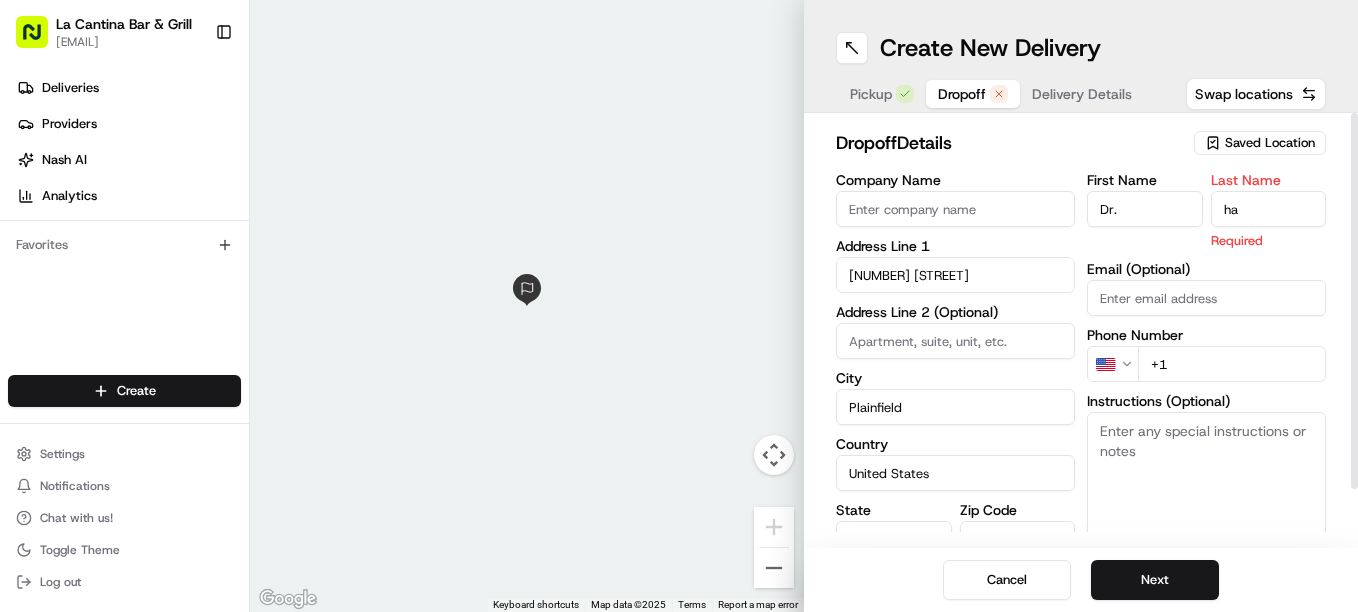 type on "h" 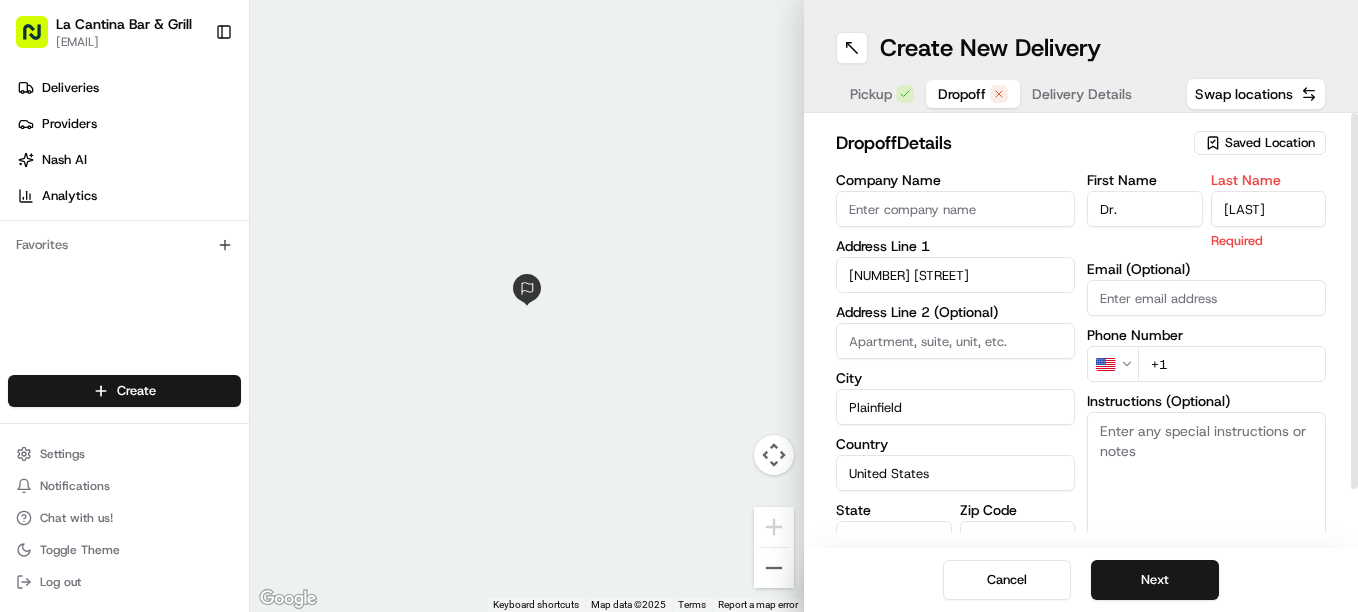 type on "Habashy" 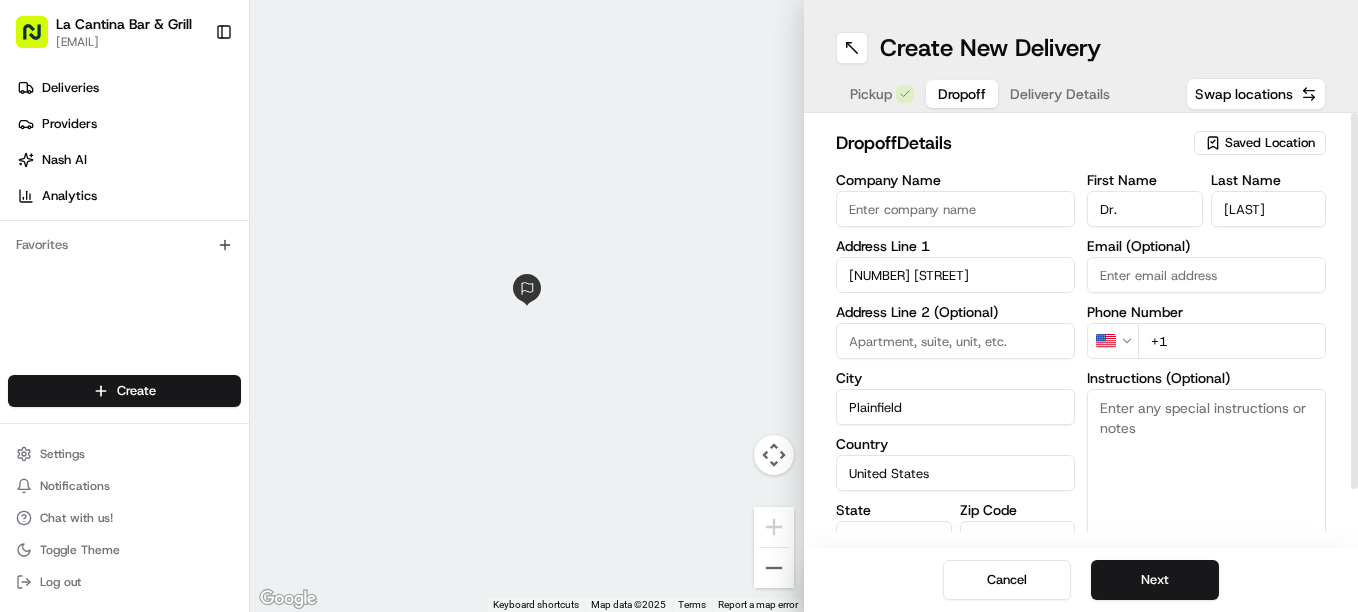 click on "First Name Dr. Last Name Habashy Email (Optional) Phone Number US +1 Instructions (Optional) Advanced" at bounding box center (1206, 383) 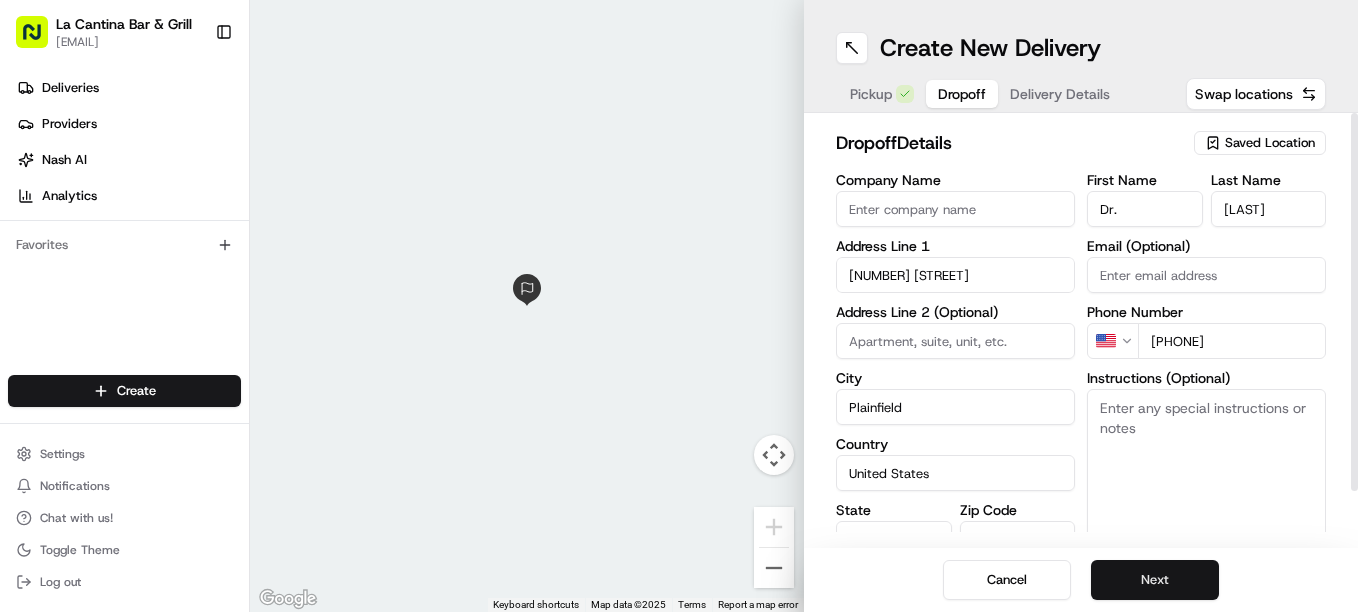 type on "+1 860 564 6296" 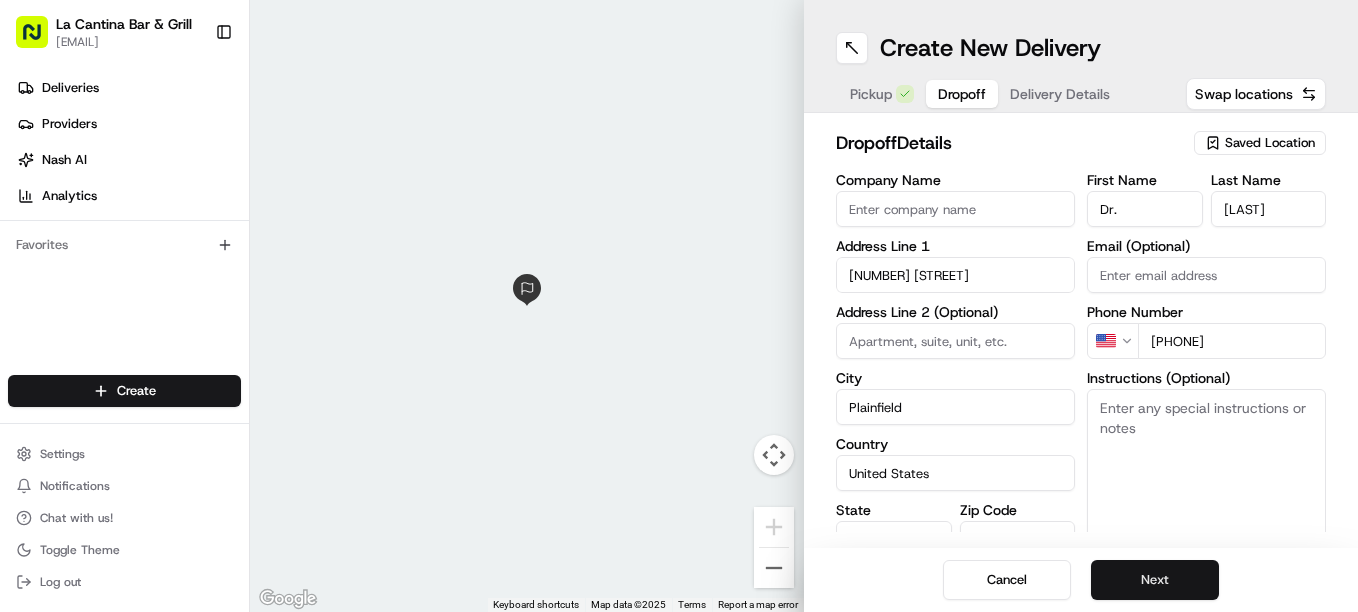 click on "Next" at bounding box center (1155, 580) 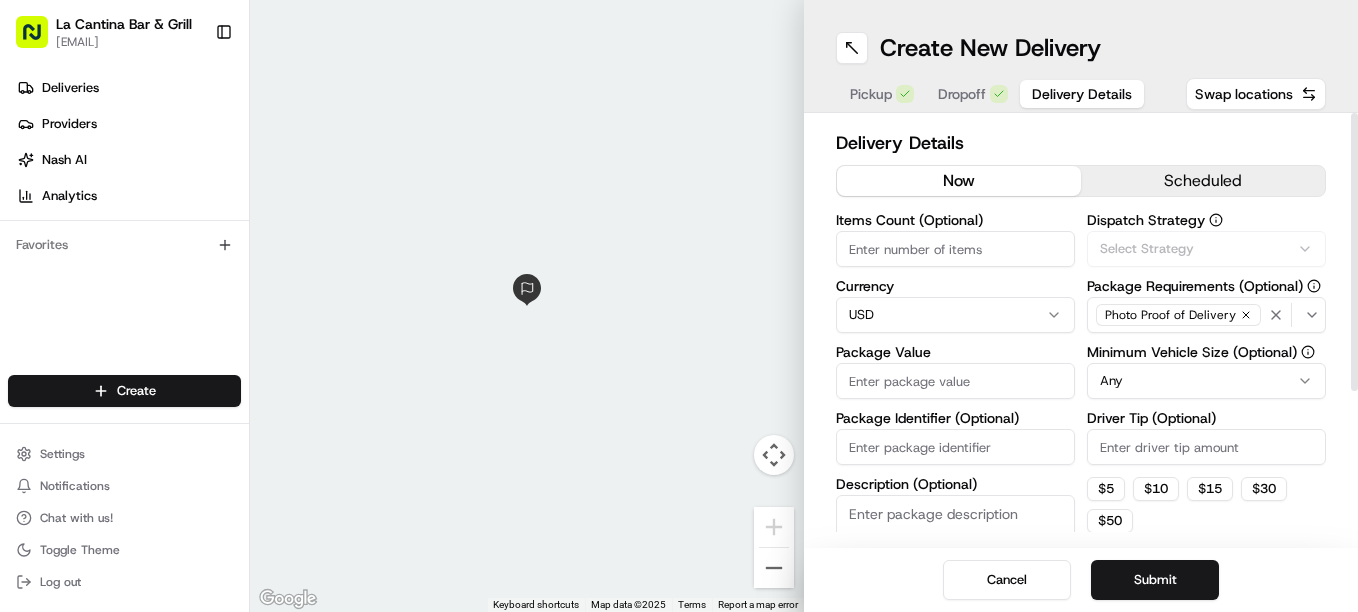 click on "Package Value" at bounding box center [955, 381] 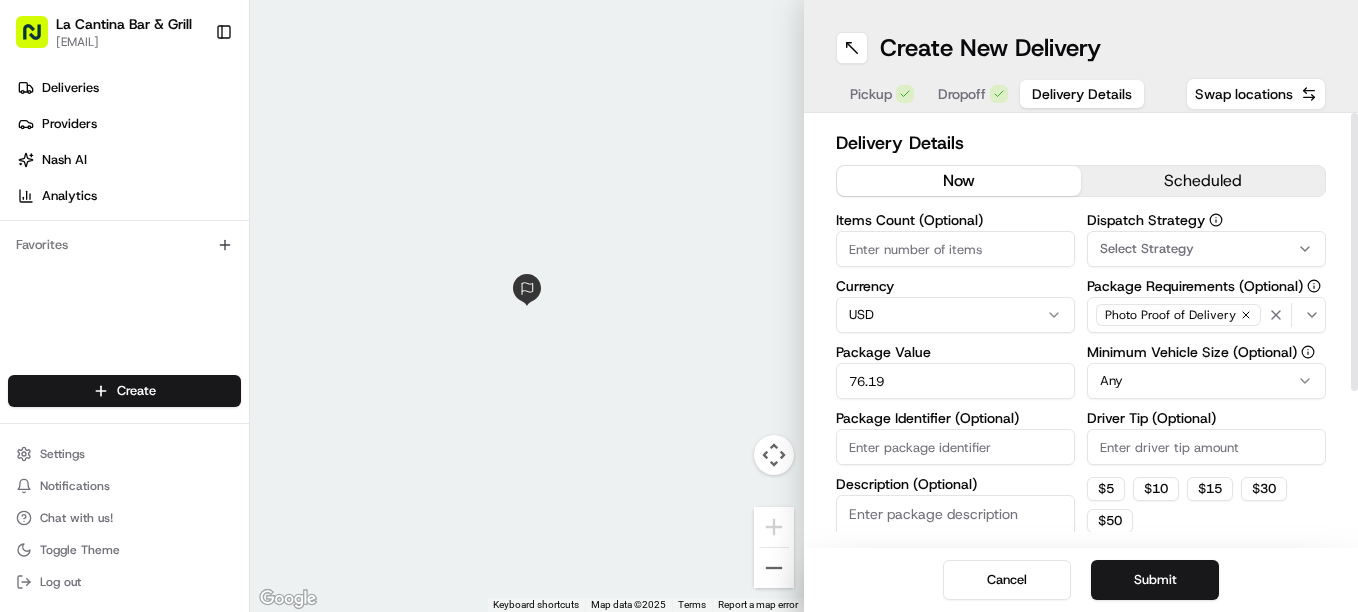 type on "76.19" 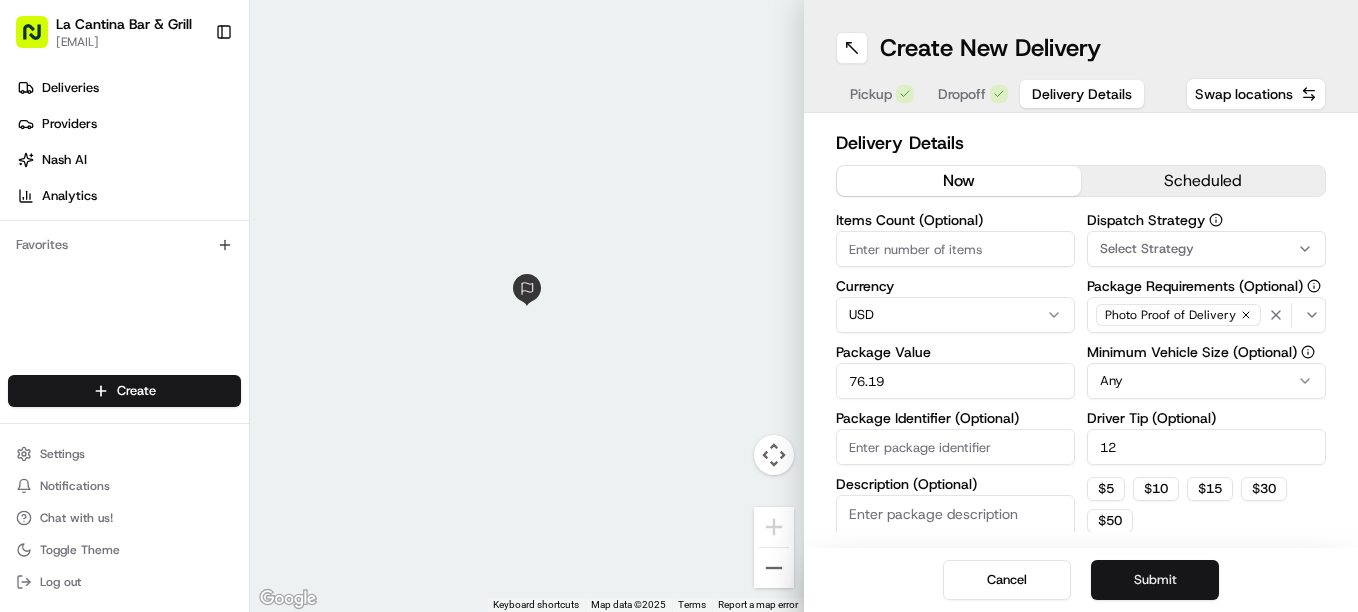 type on "12" 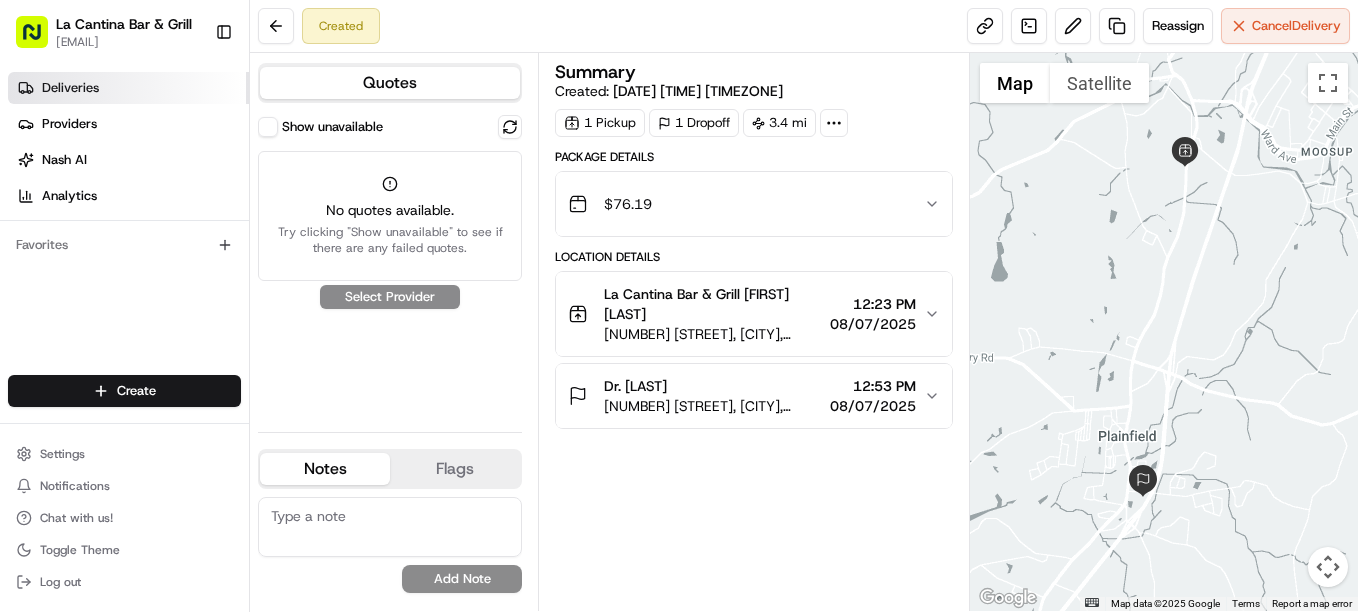 click on "Deliveries" at bounding box center (128, 88) 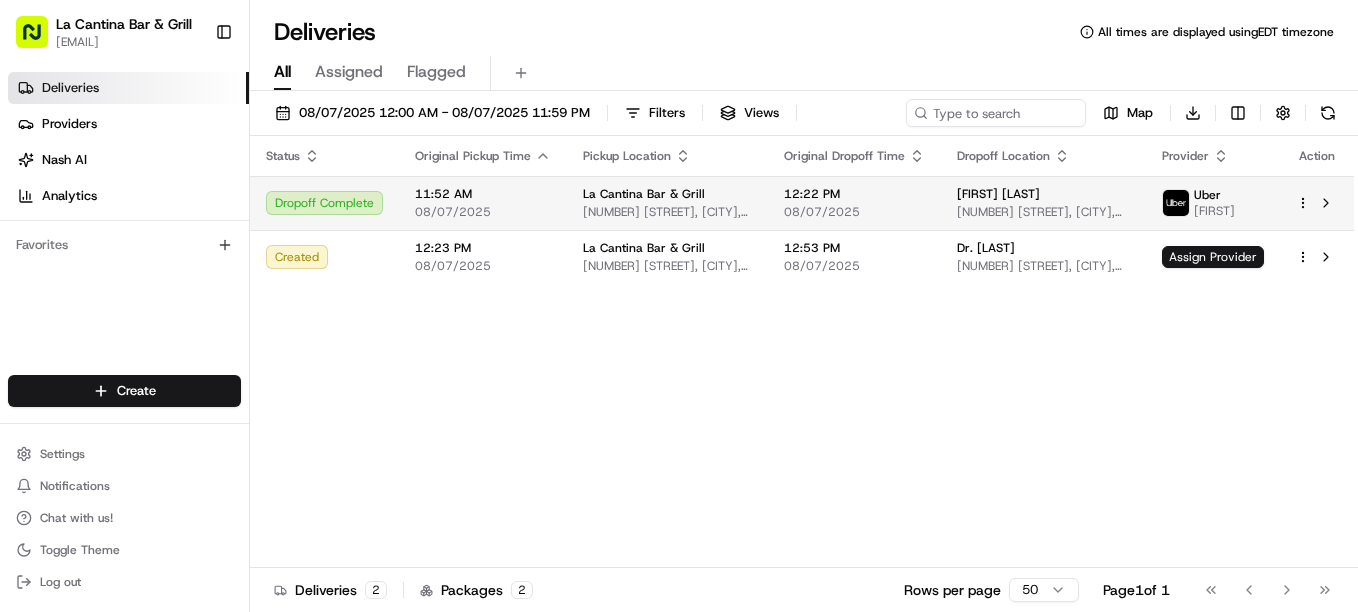 click on "582 Norwich Rd, Plainfield, CT 06374, USA" at bounding box center (1043, 212) 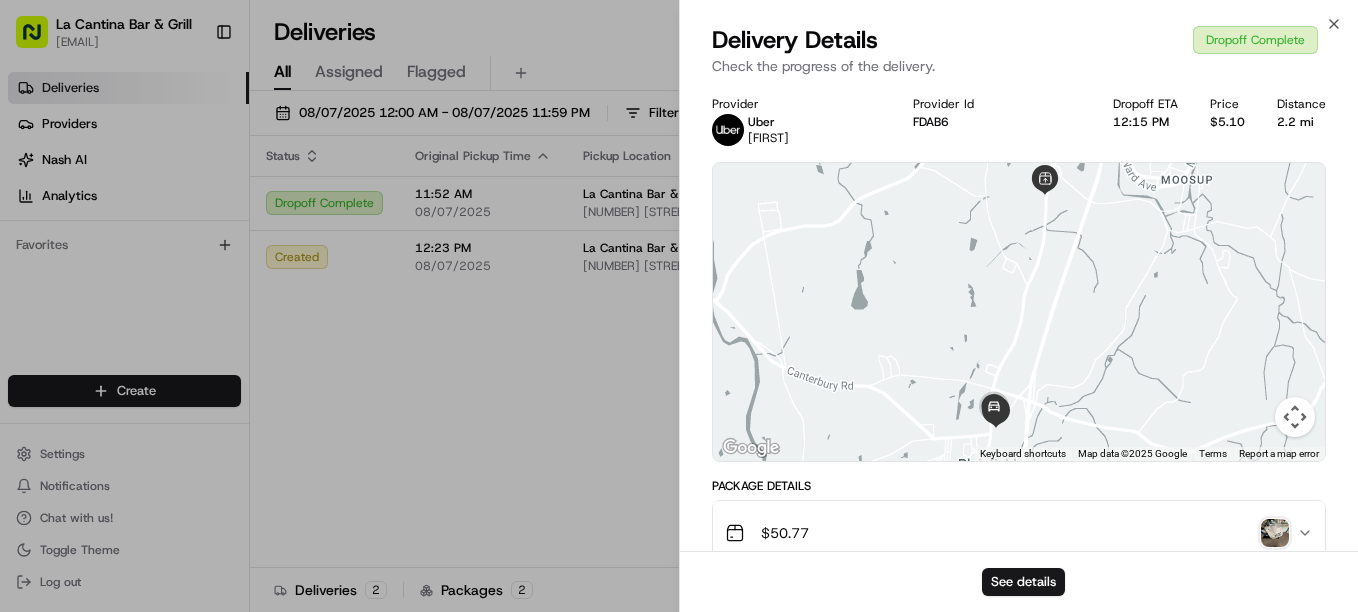click on "$ 50.77" at bounding box center [1011, 533] 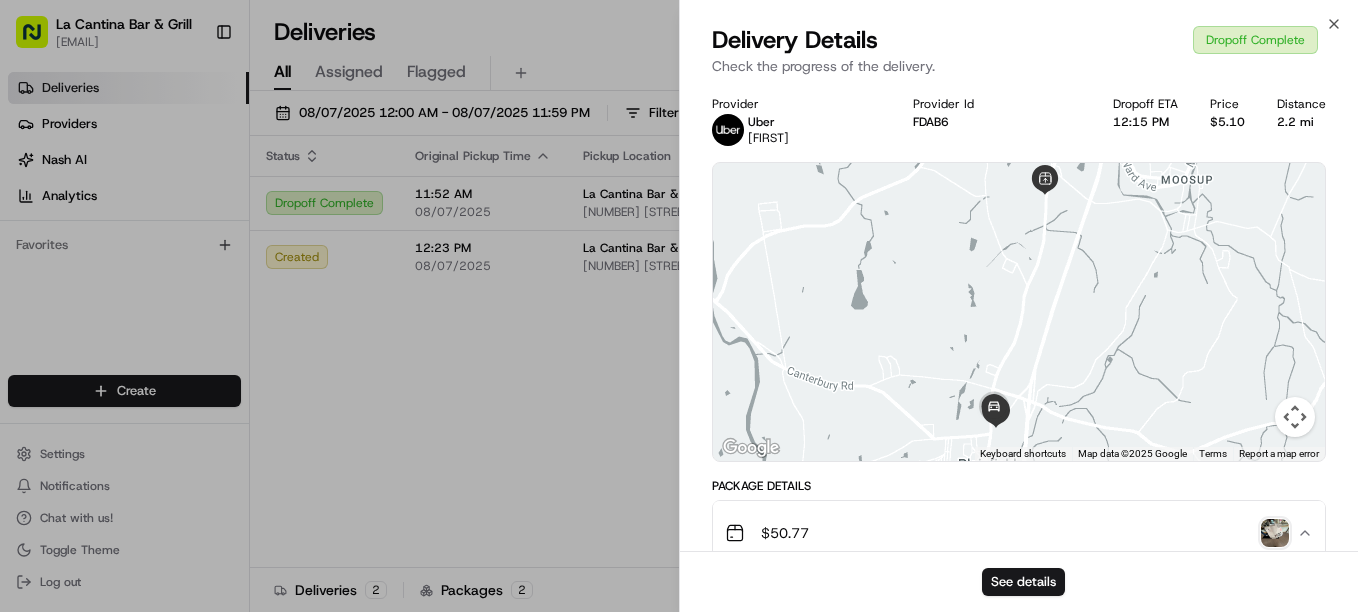 click at bounding box center (1275, 533) 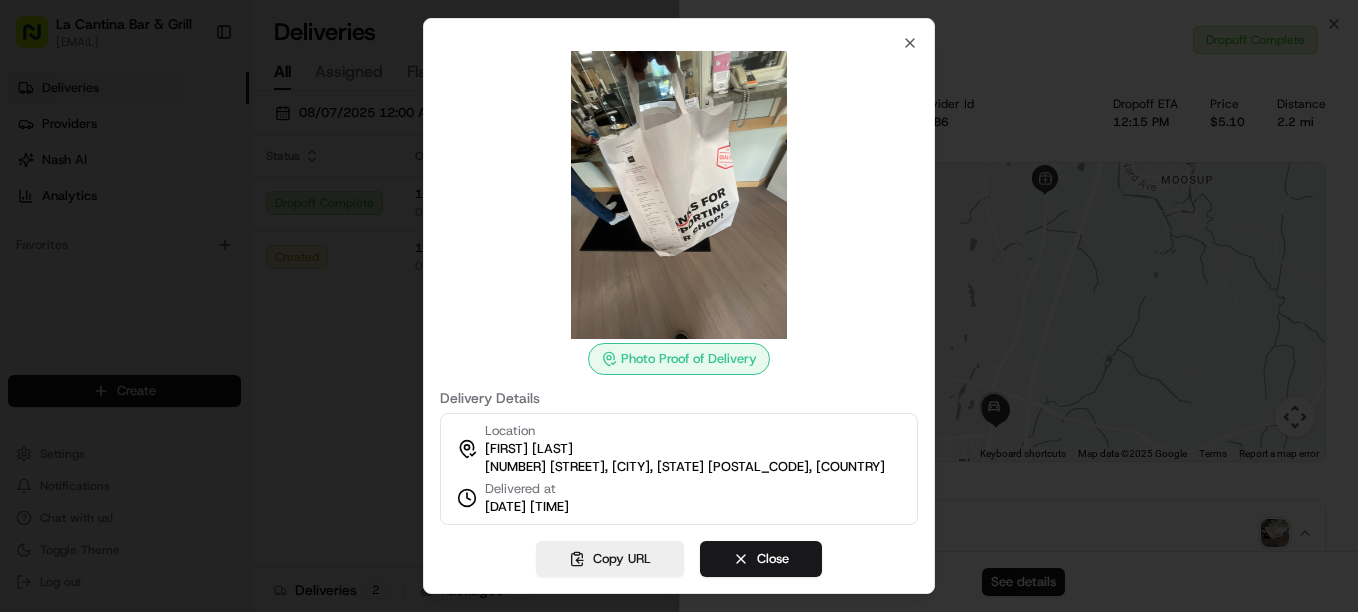 click at bounding box center [679, 306] 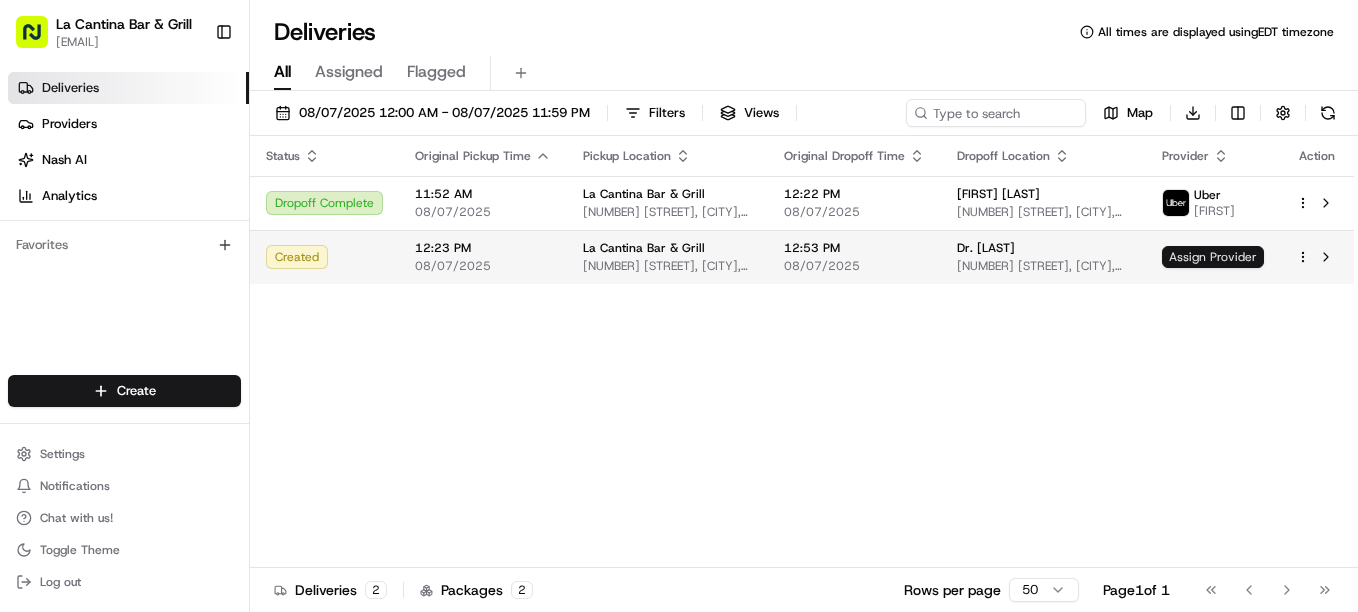 click on "Assign Provider" at bounding box center [1213, 257] 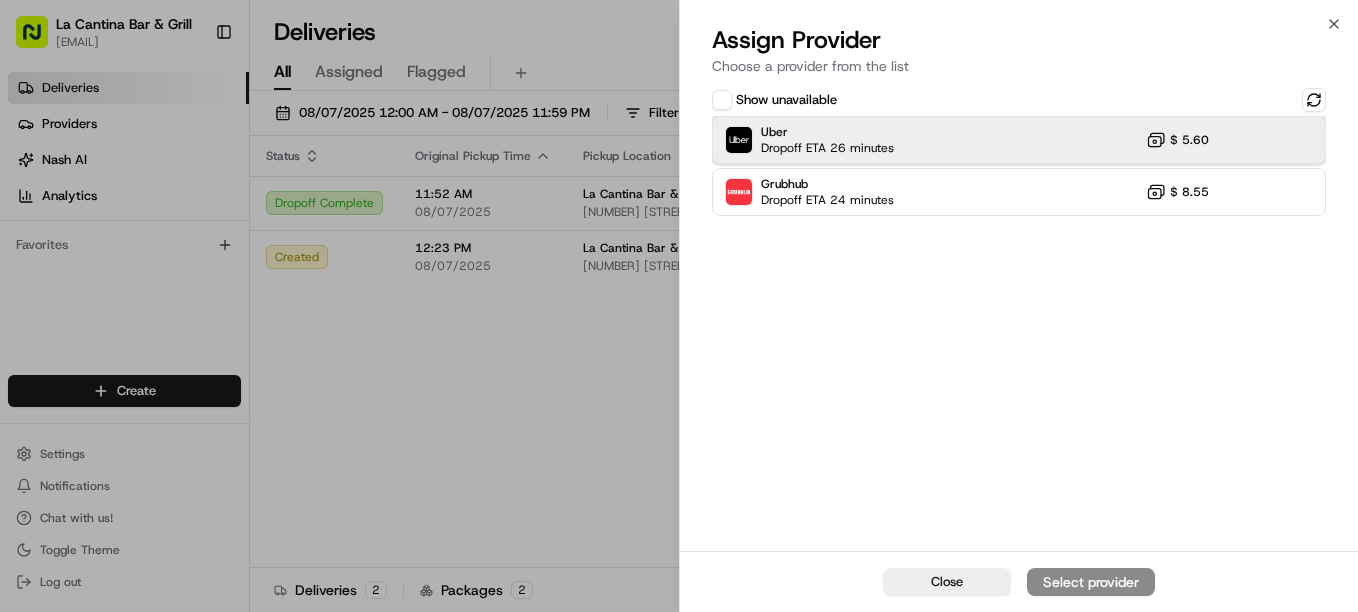 click at bounding box center (1265, 140) 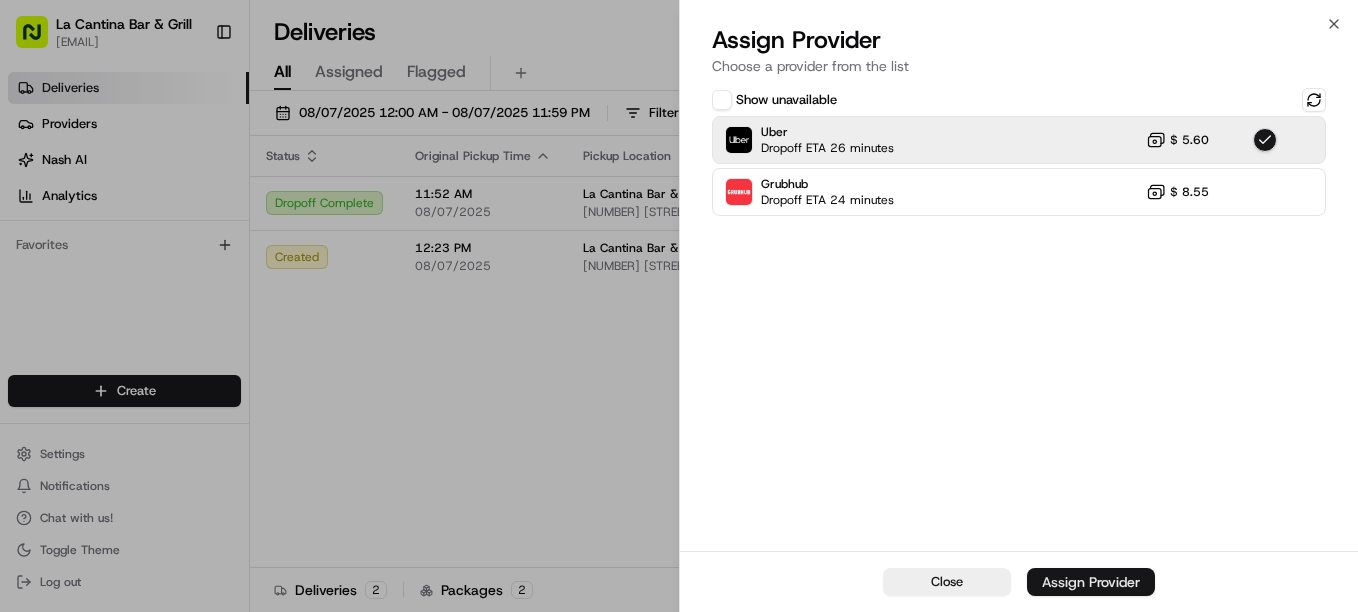 click on "Assign Provider" at bounding box center (1091, 582) 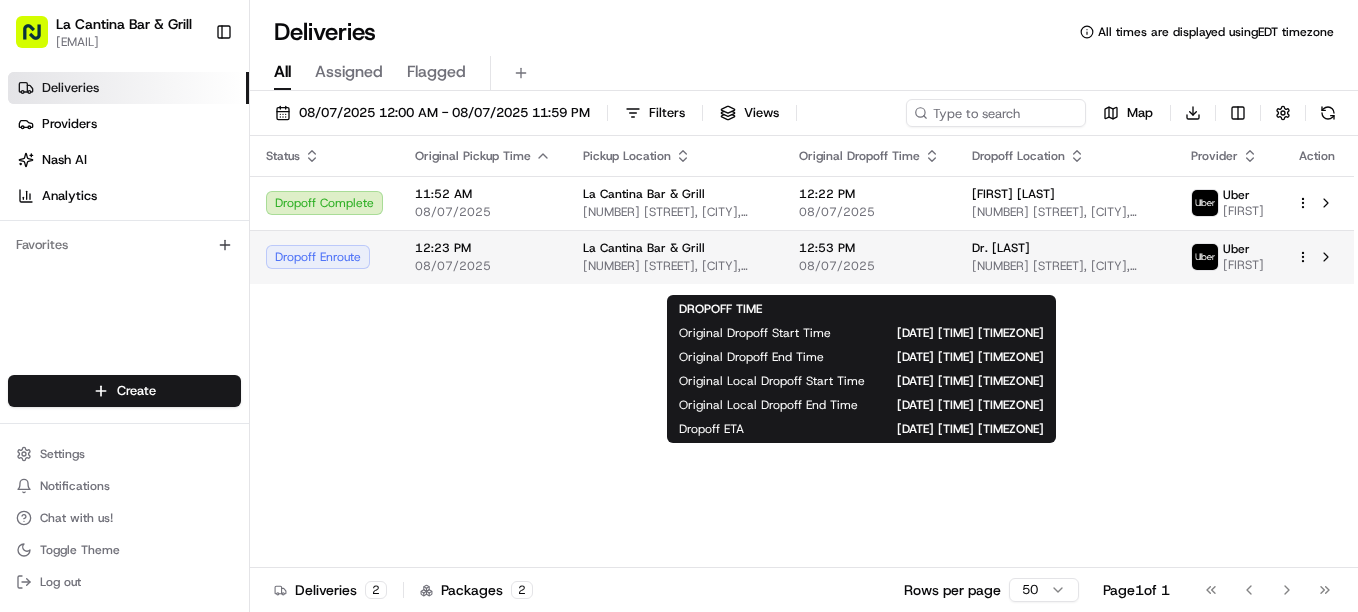 click on "08/07/2025" at bounding box center (869, 266) 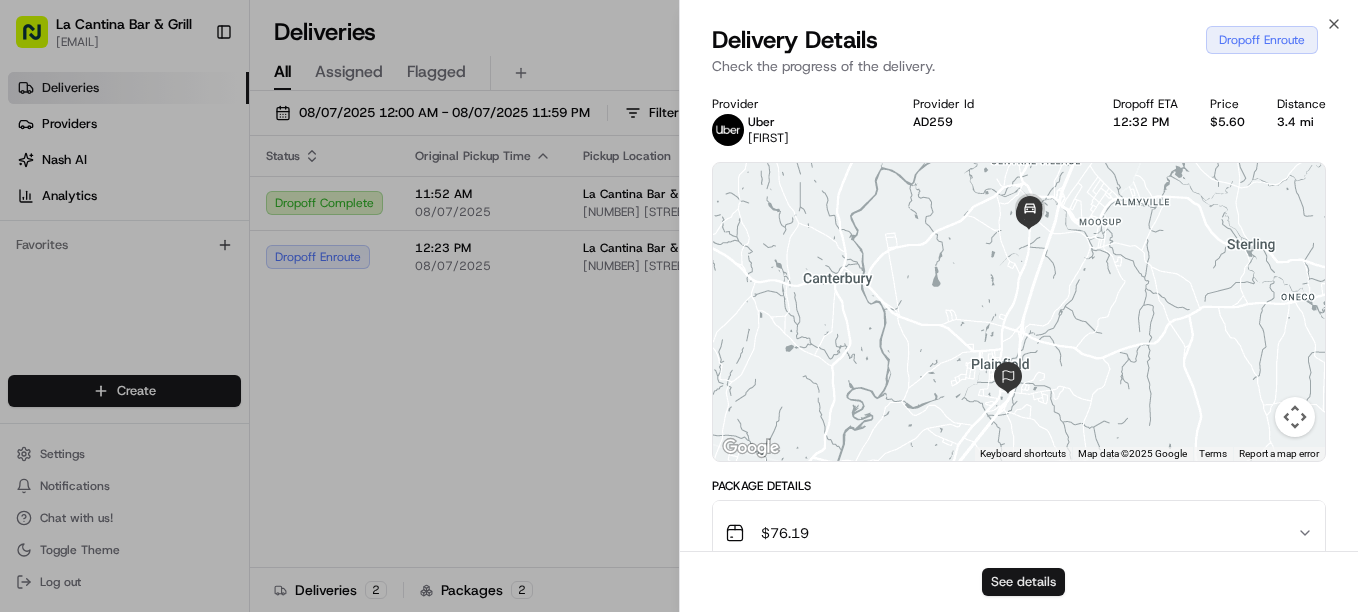 click on "See details" at bounding box center (1023, 582) 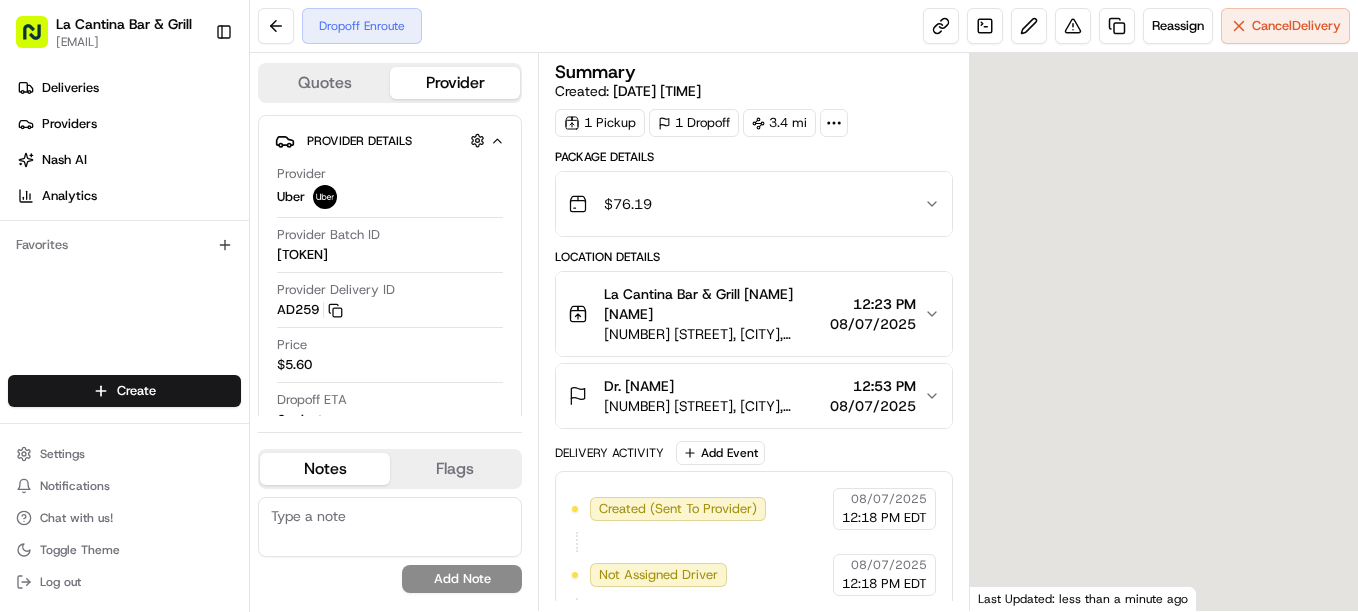 scroll, scrollTop: 0, scrollLeft: 0, axis: both 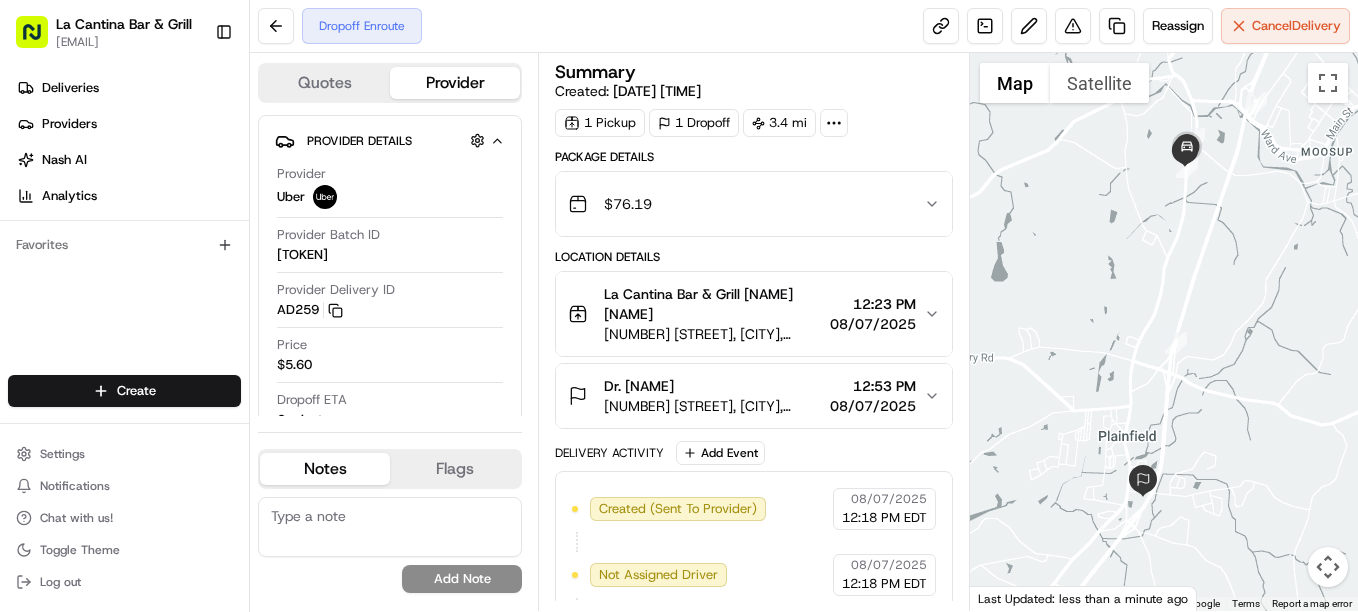 click on "Location Details La Cantina Bar & Grill [NAME] [NAME] [NUMBER] [STREET], [CITY], [STATE] [POSTAL_CODE], [COUNTRY] [TIME] [DATE] Dr. [NAME] [NUMBER] [STREET], [CITY], [STATE] [POSTAL_CODE], [COUNTRY] [TIME] [DATE]" at bounding box center (754, 339) 